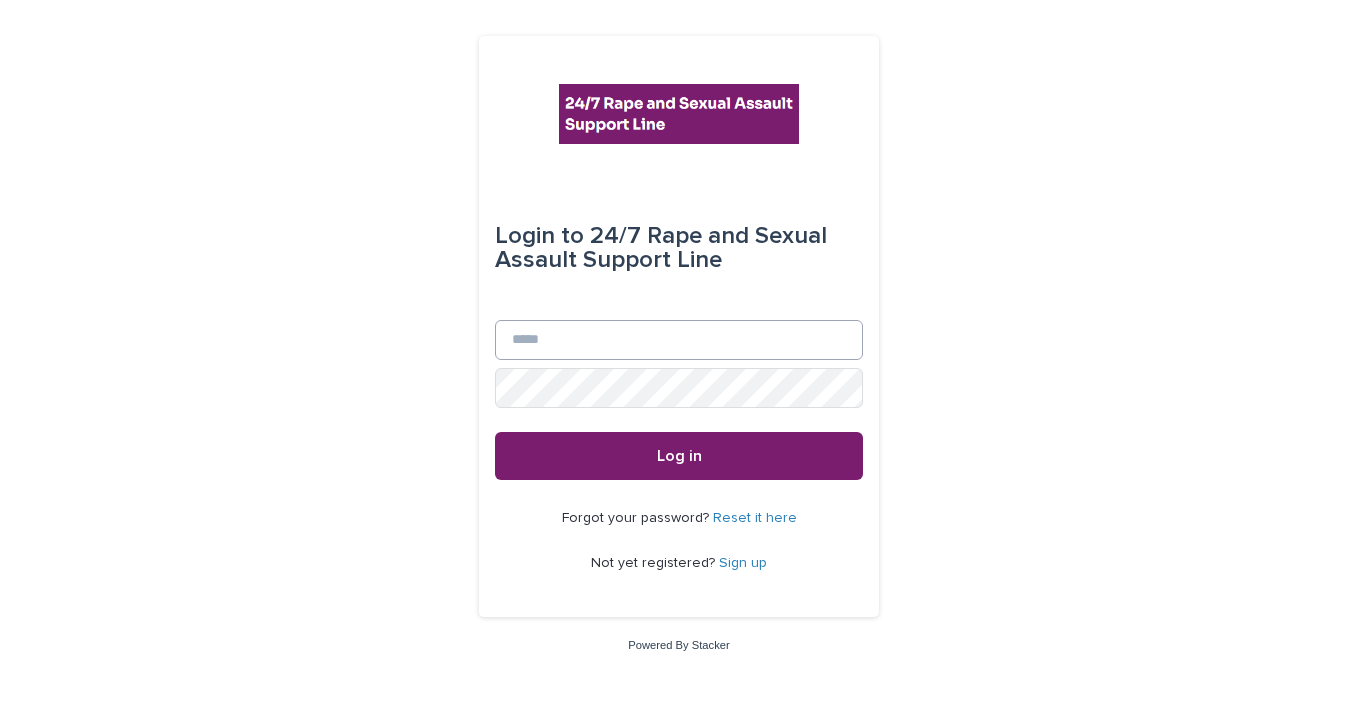 scroll, scrollTop: 0, scrollLeft: 0, axis: both 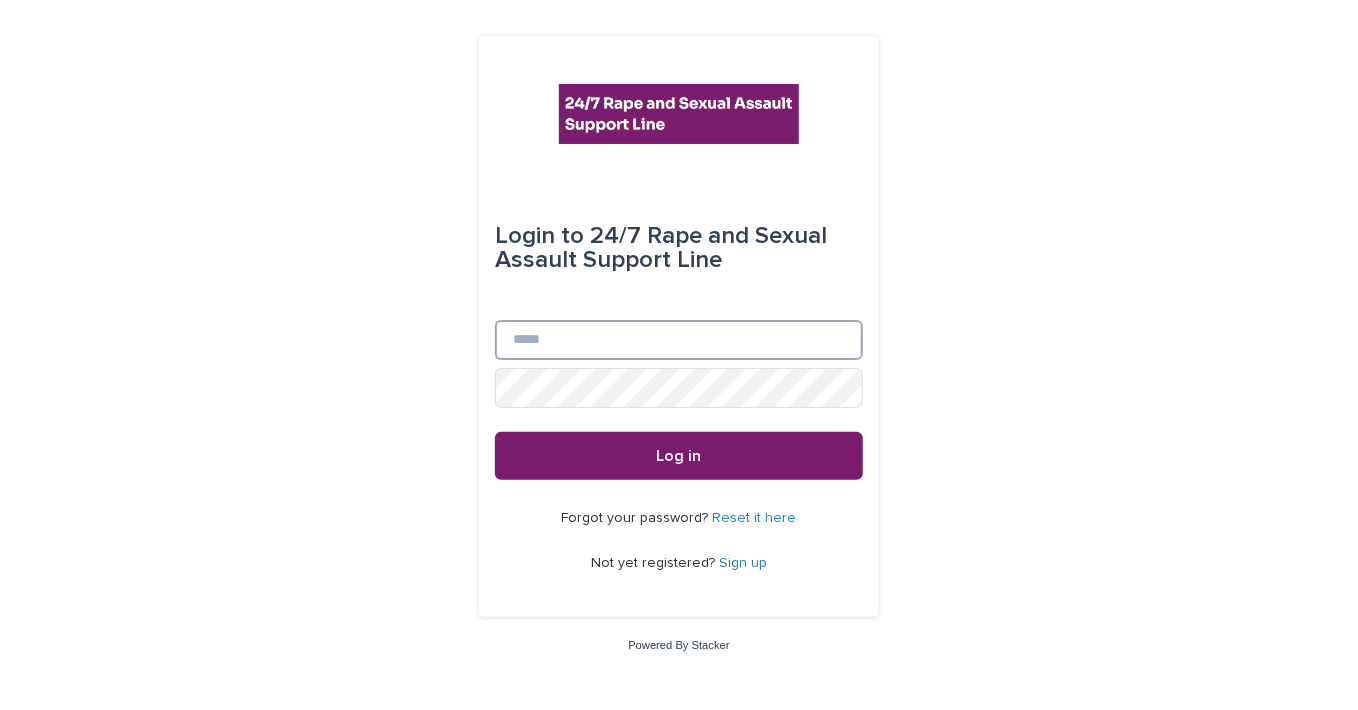 click on "Email" at bounding box center (679, 340) 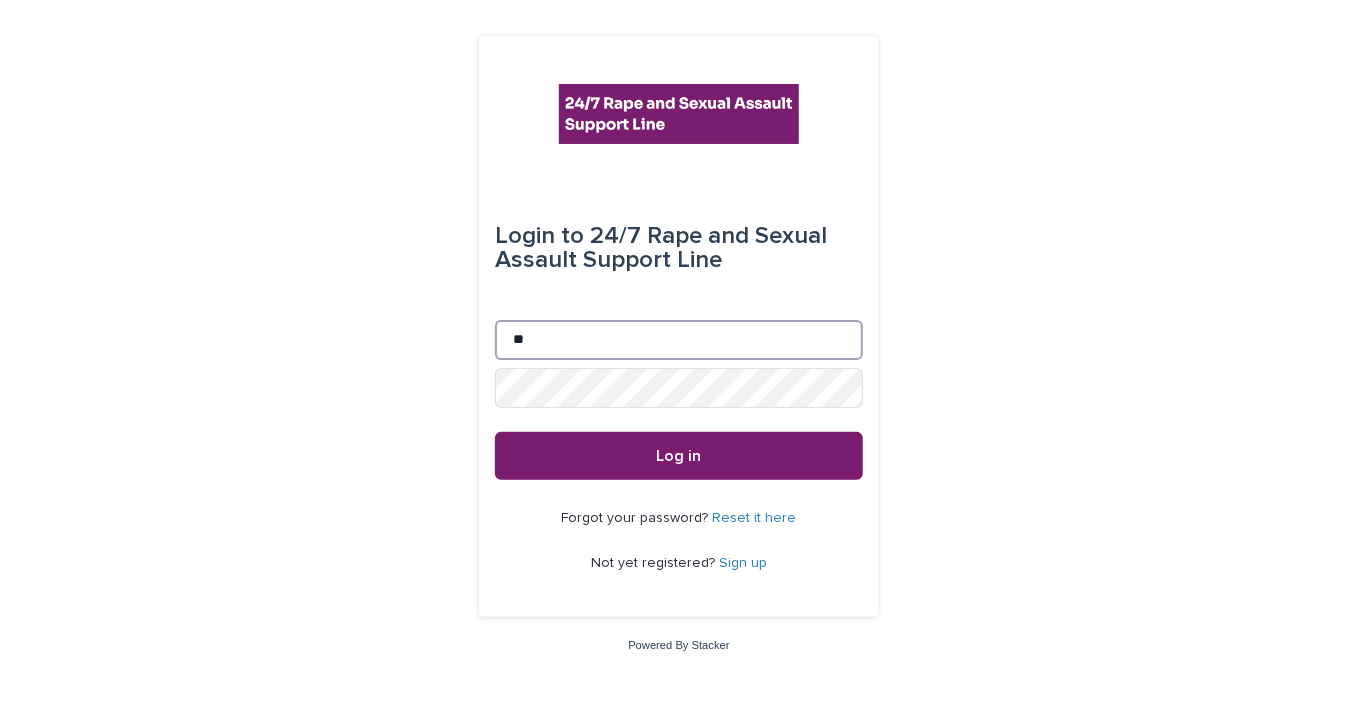 type on "*" 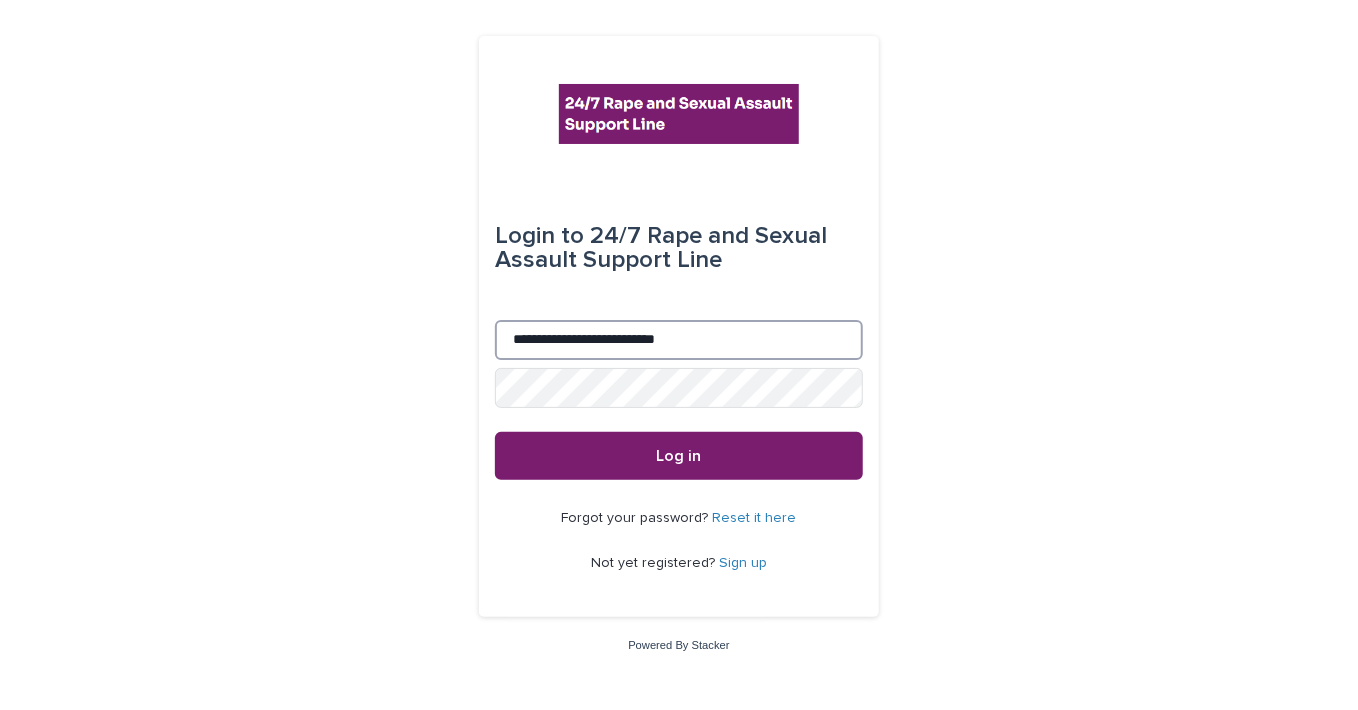 type on "**********" 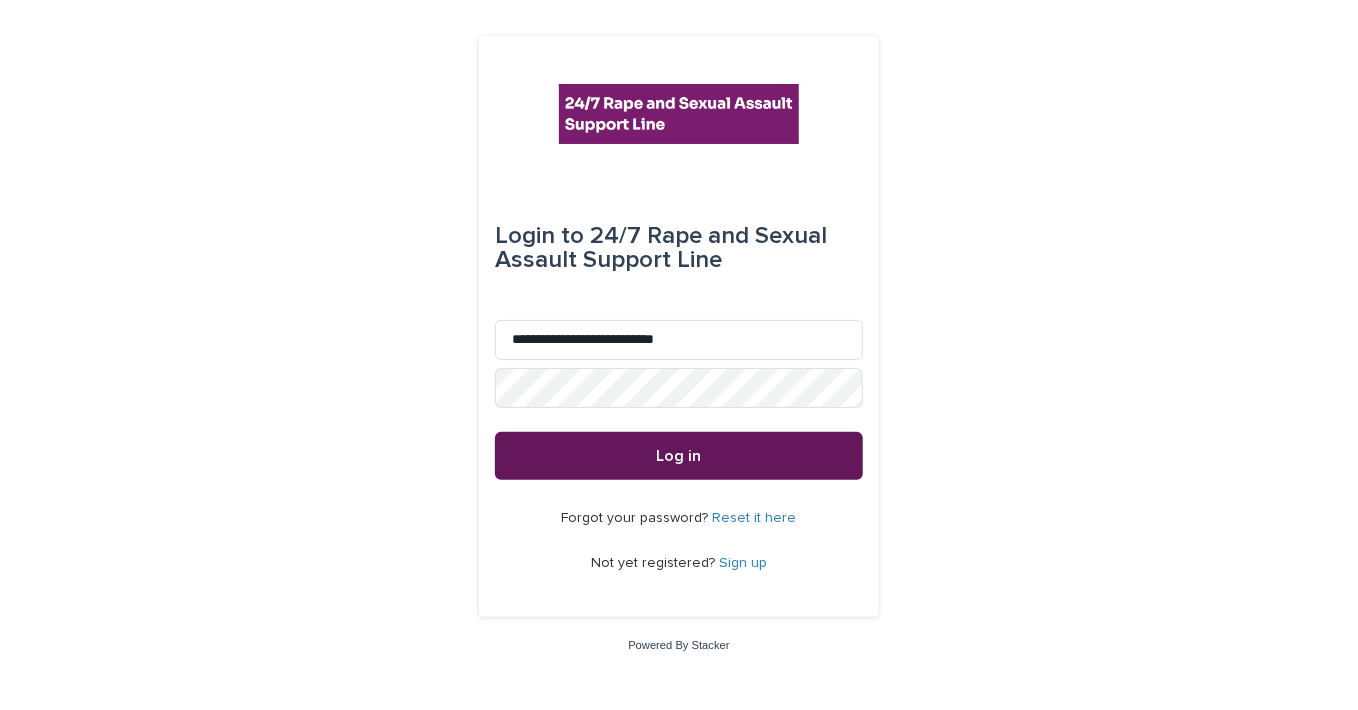click on "Log in" at bounding box center [679, 456] 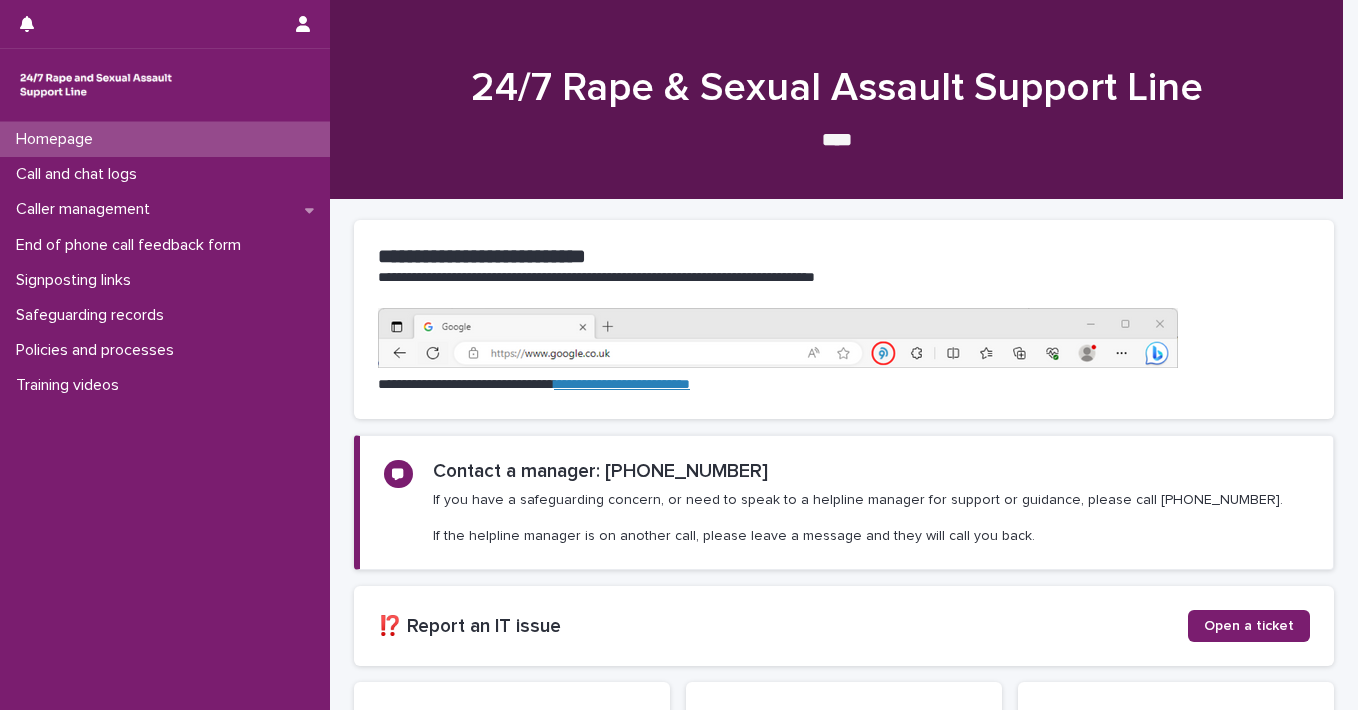 scroll, scrollTop: 0, scrollLeft: 0, axis: both 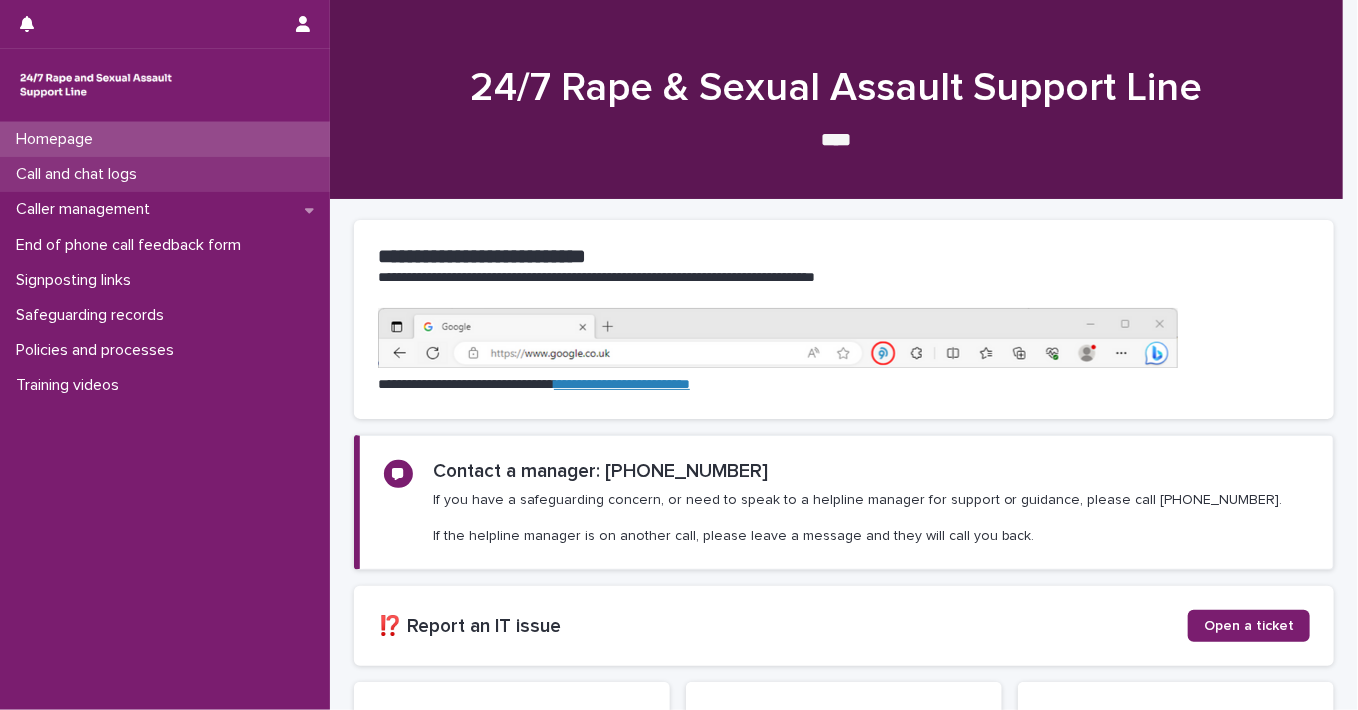 click on "Call and chat logs" at bounding box center (80, 174) 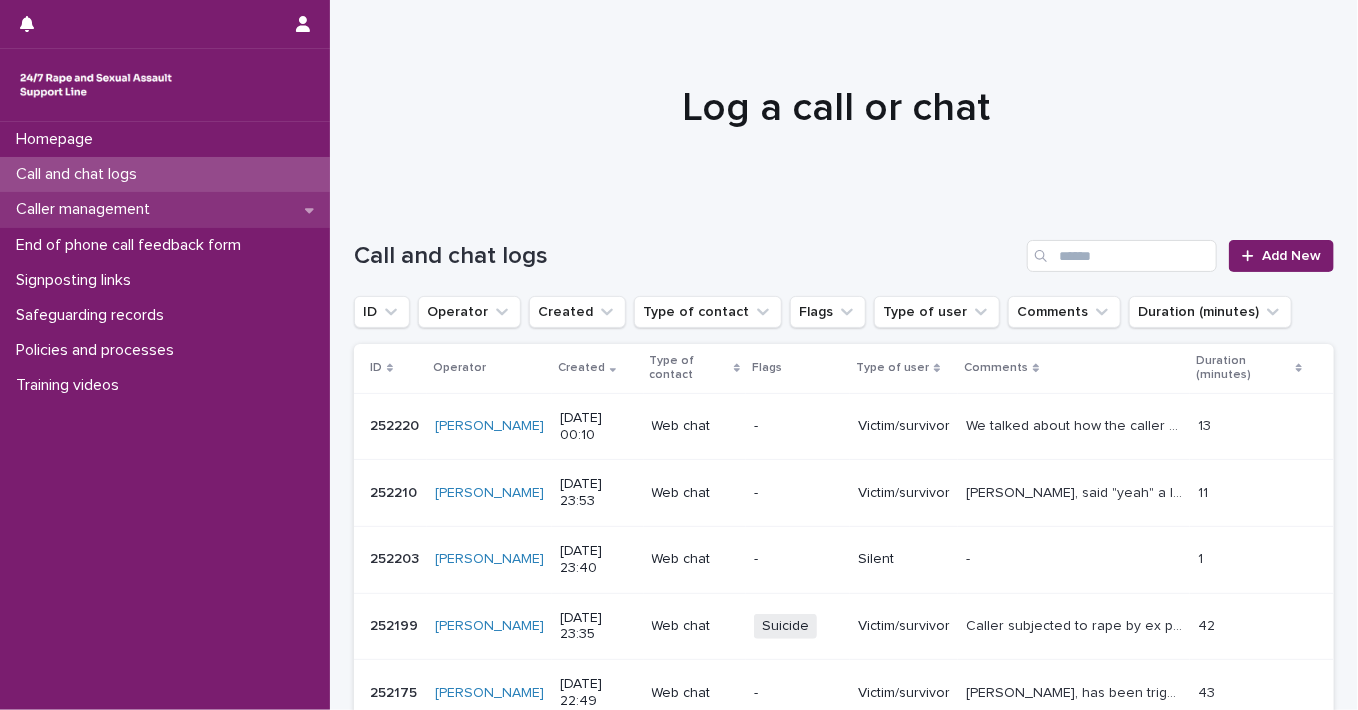click on "Caller management" at bounding box center [87, 209] 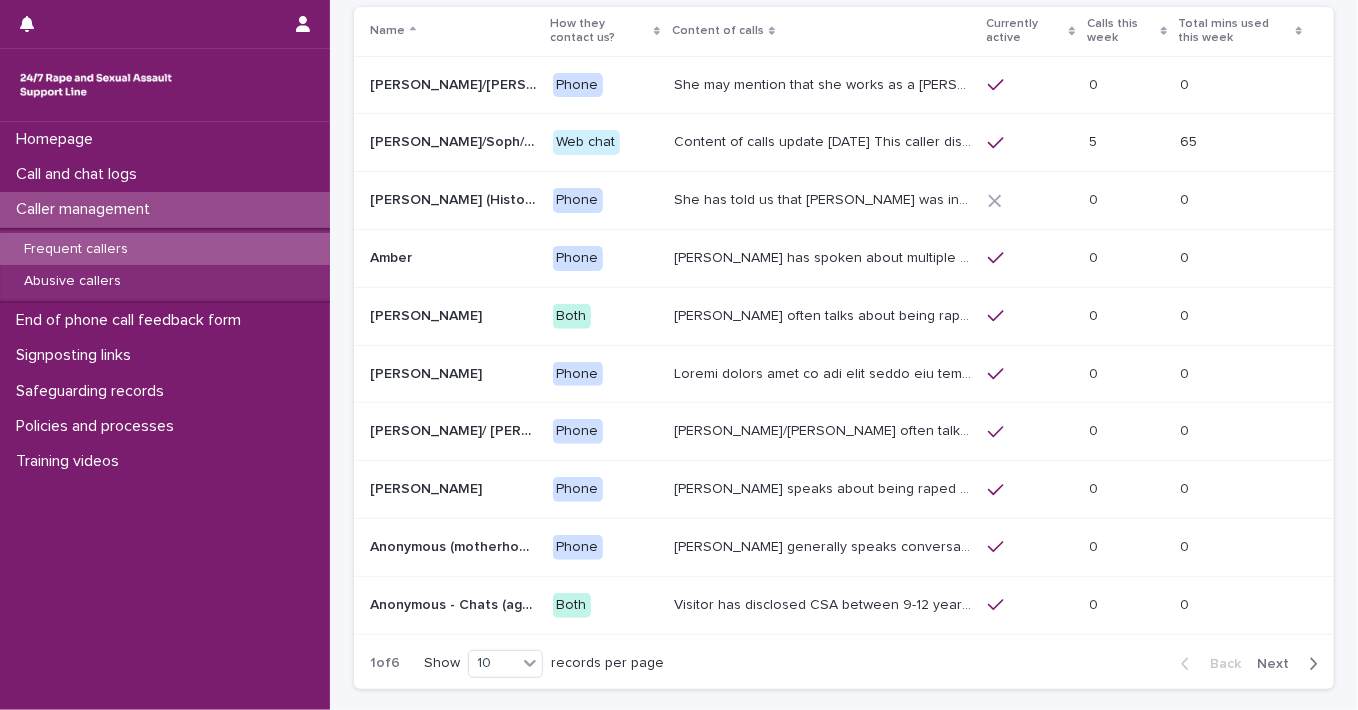 scroll, scrollTop: 159, scrollLeft: 0, axis: vertical 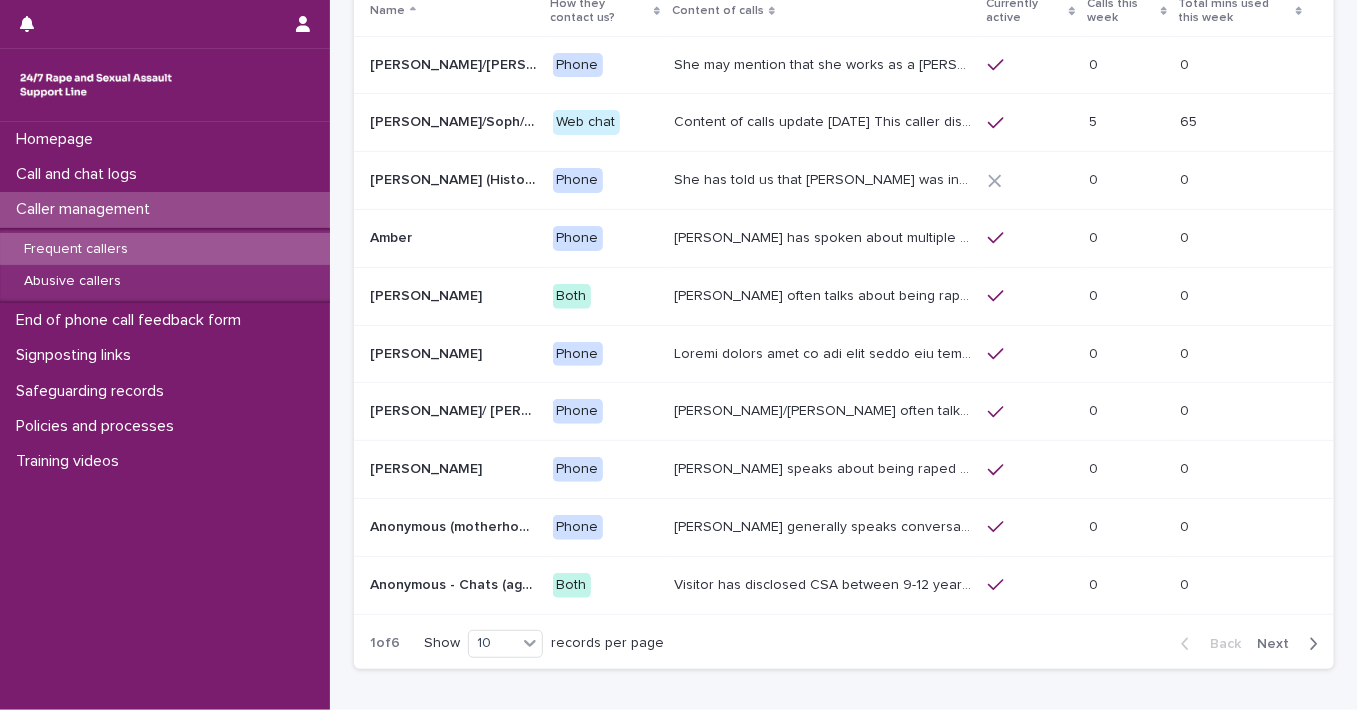 click on "Next" at bounding box center [1279, 644] 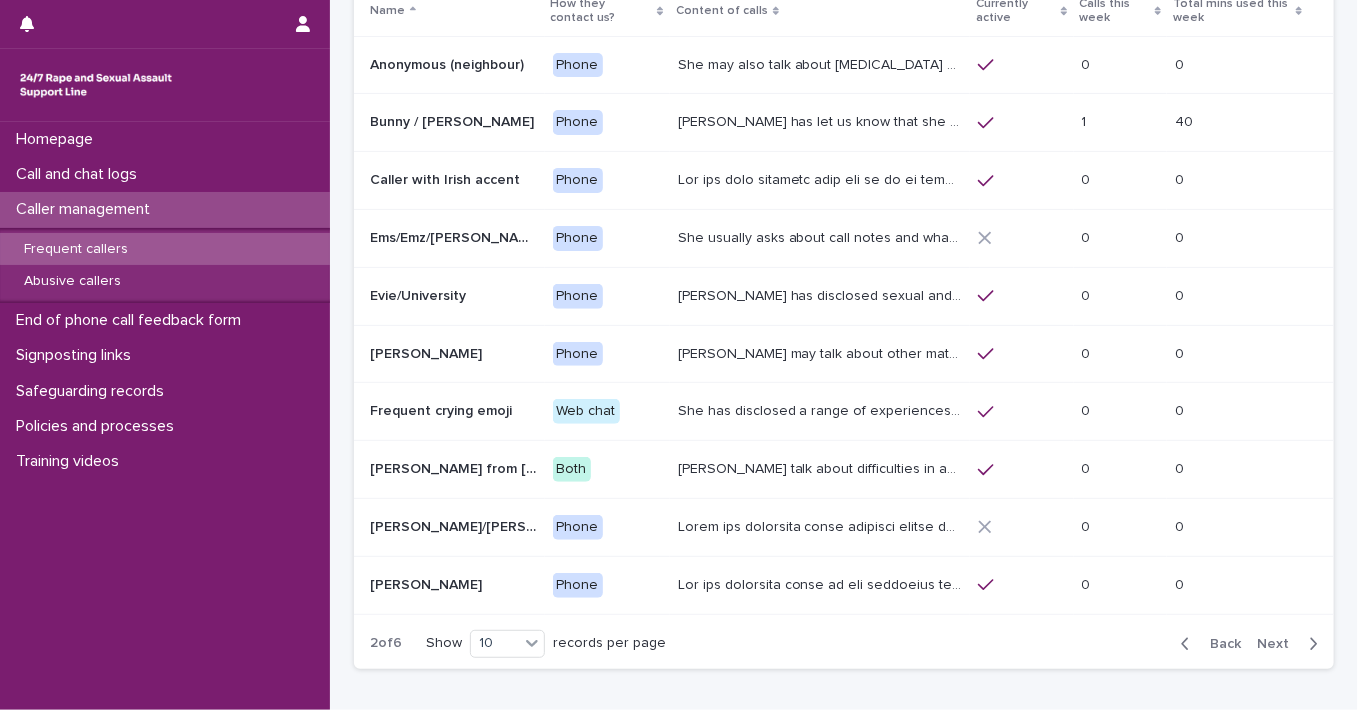 click on "Next" at bounding box center [1279, 644] 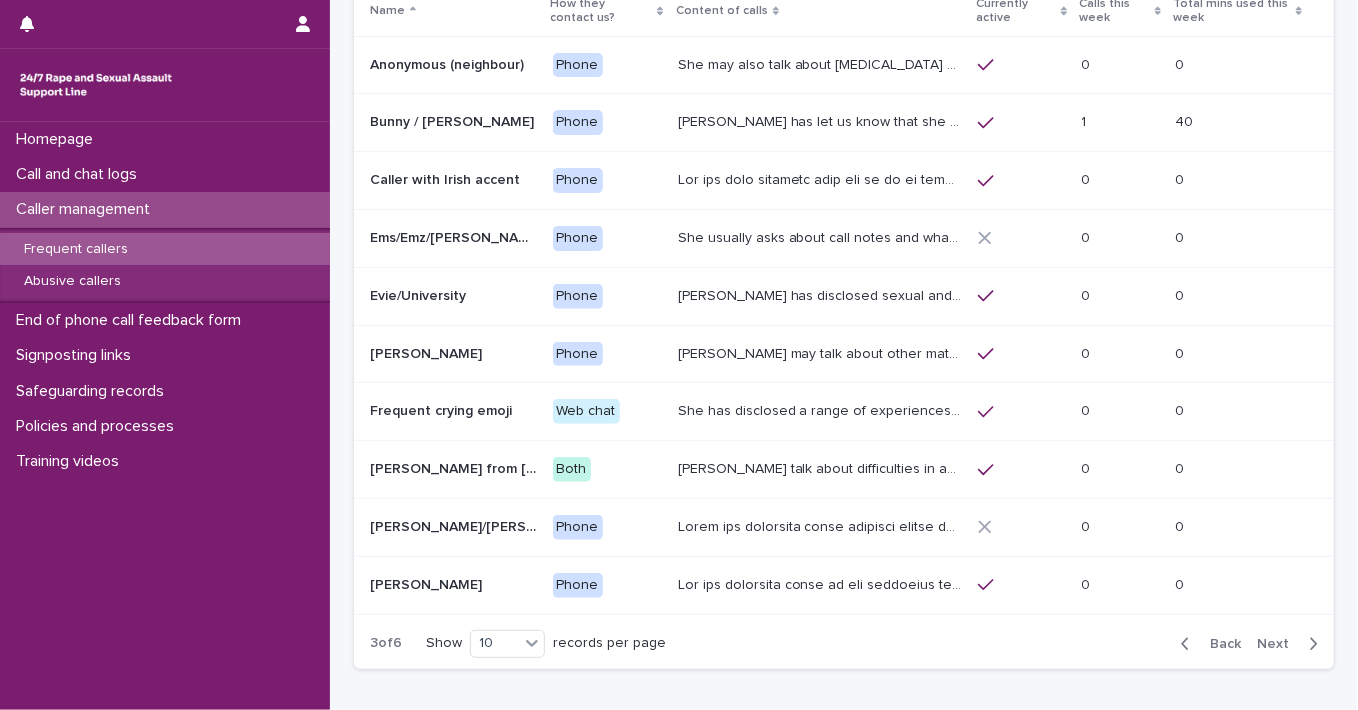scroll, scrollTop: 152, scrollLeft: 0, axis: vertical 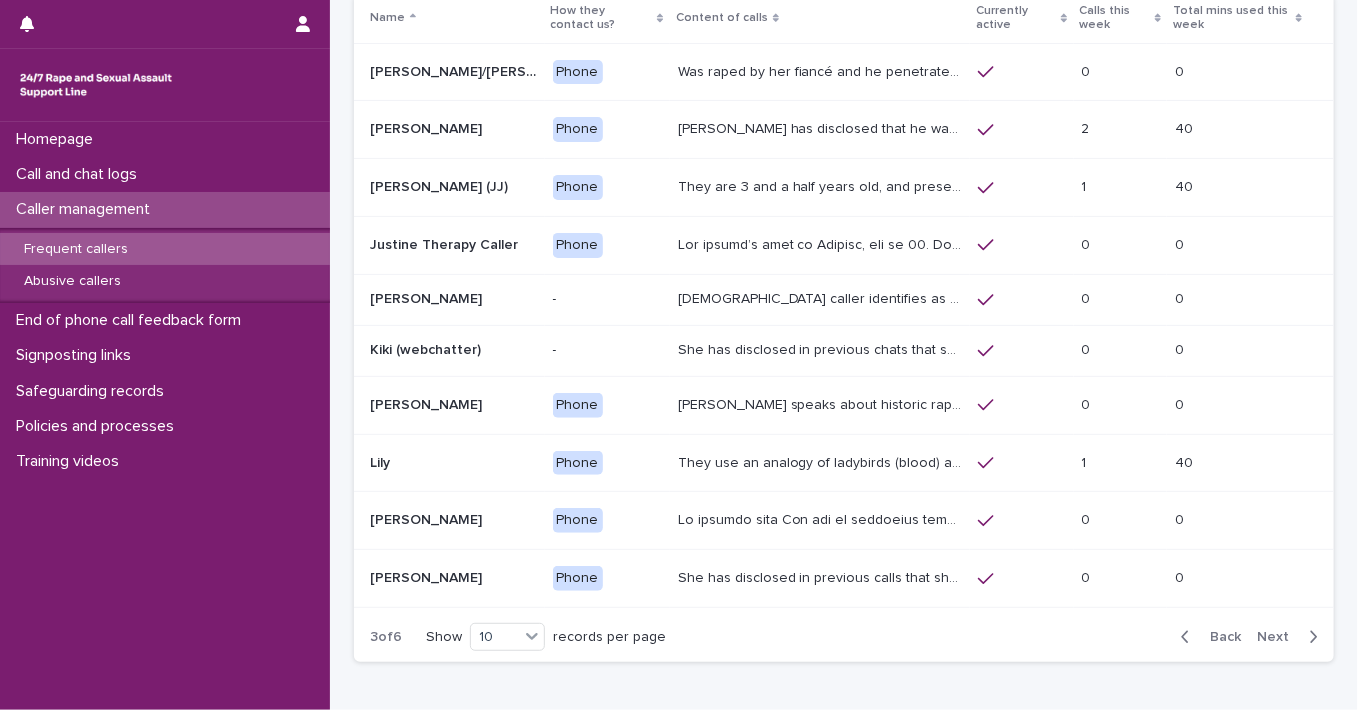 click on "Next" at bounding box center (1279, 637) 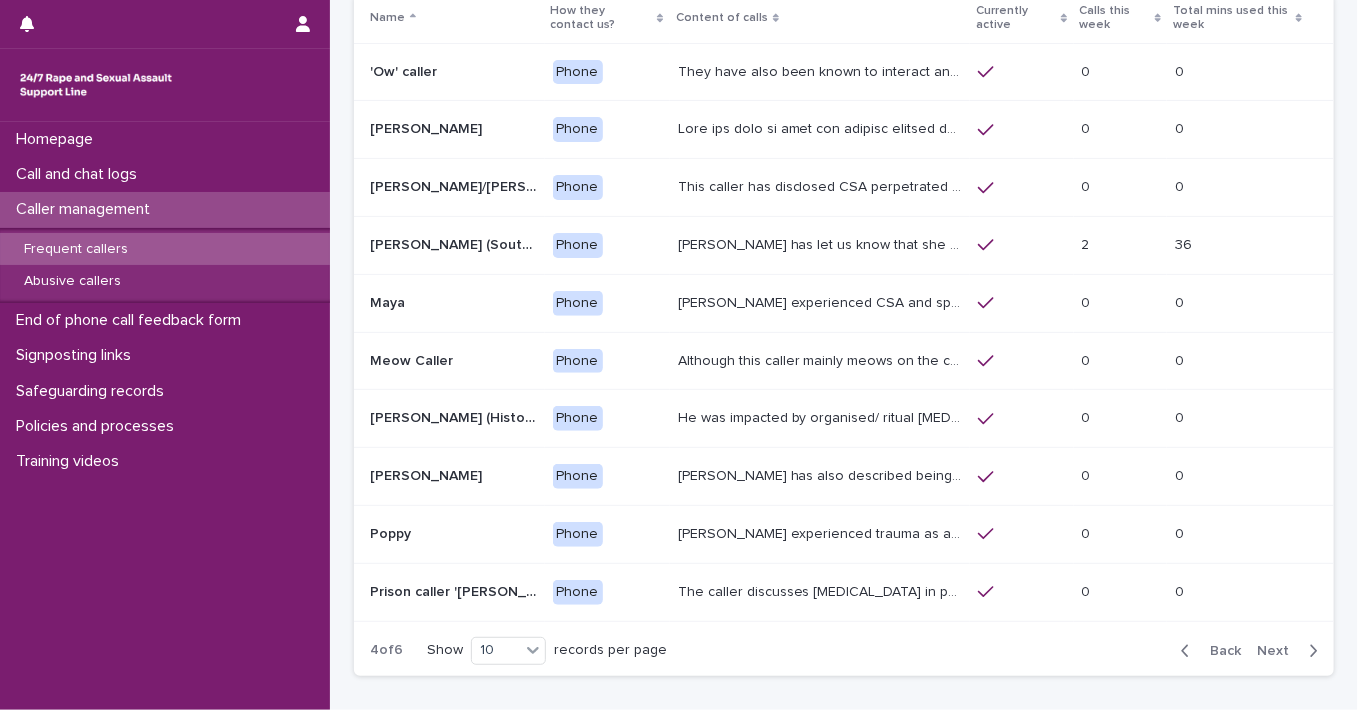 scroll, scrollTop: 159, scrollLeft: 0, axis: vertical 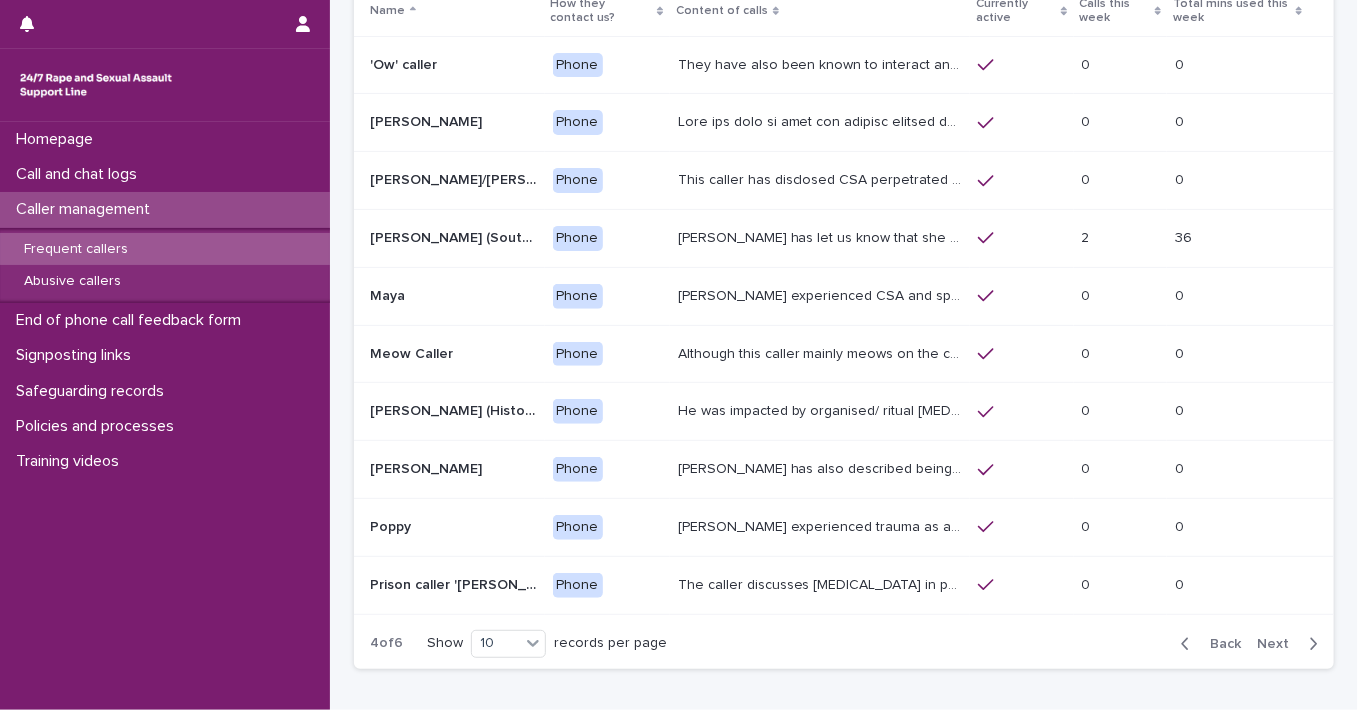 click on "Next" at bounding box center (1279, 644) 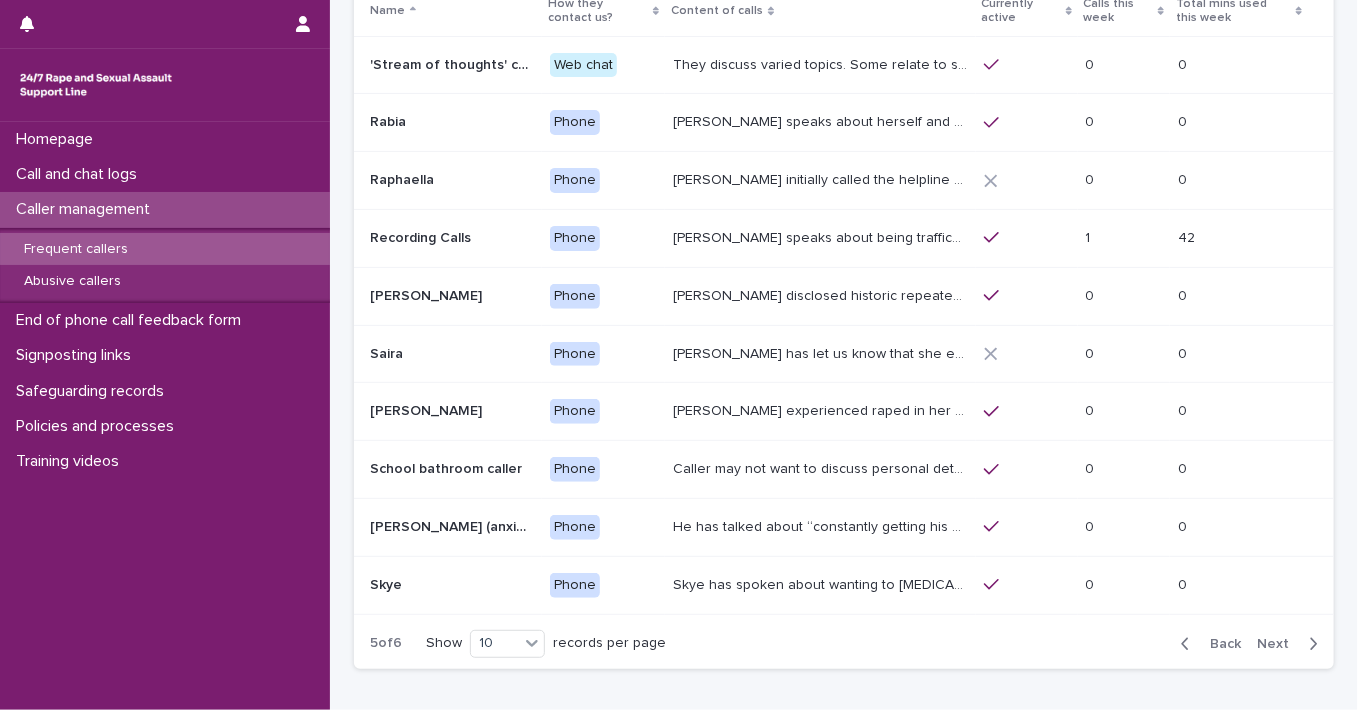 click on "1 1" at bounding box center (1124, 238) 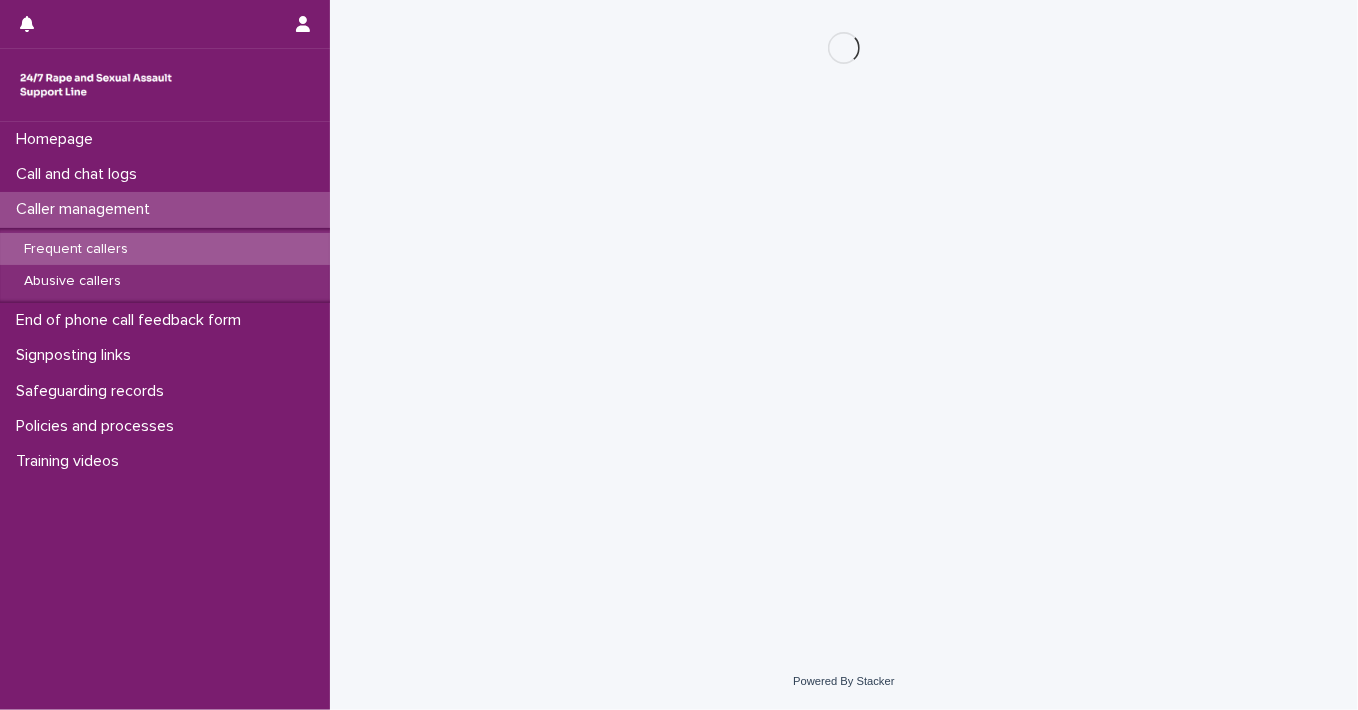 scroll, scrollTop: 0, scrollLeft: 0, axis: both 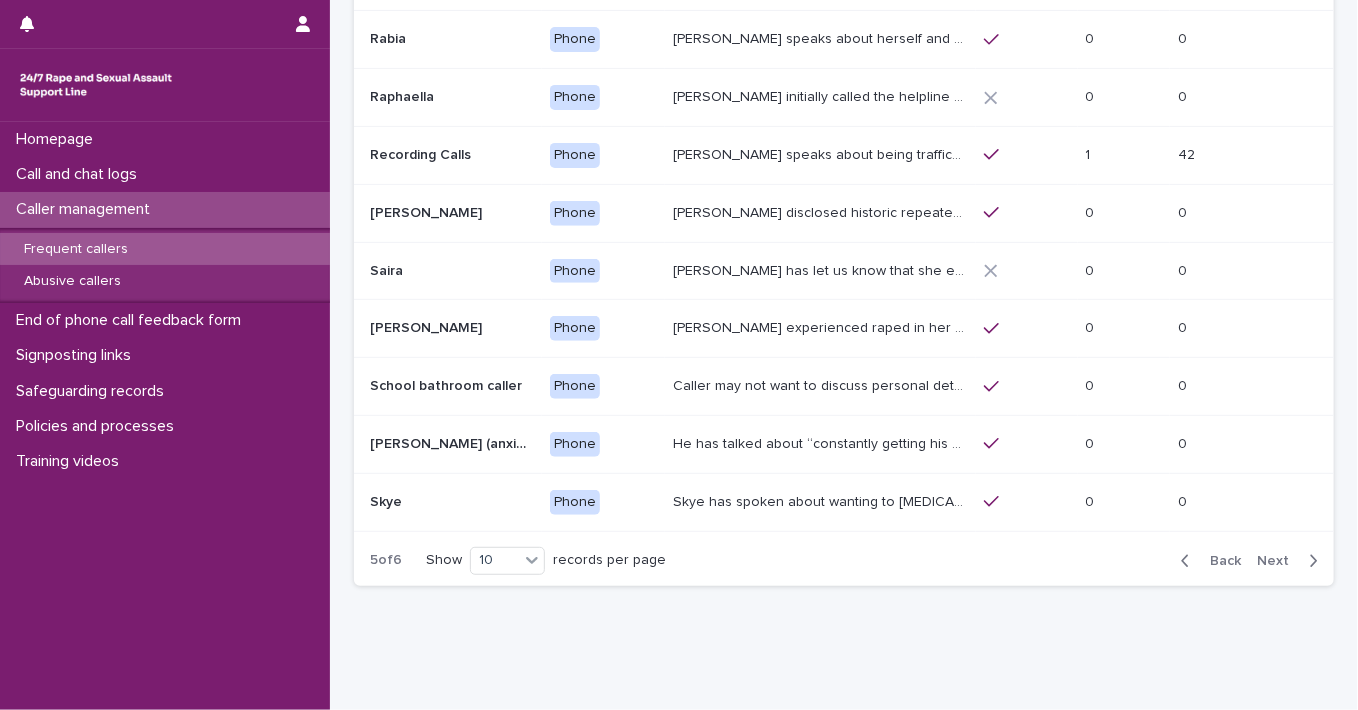 click on "Back" at bounding box center (1219, 561) 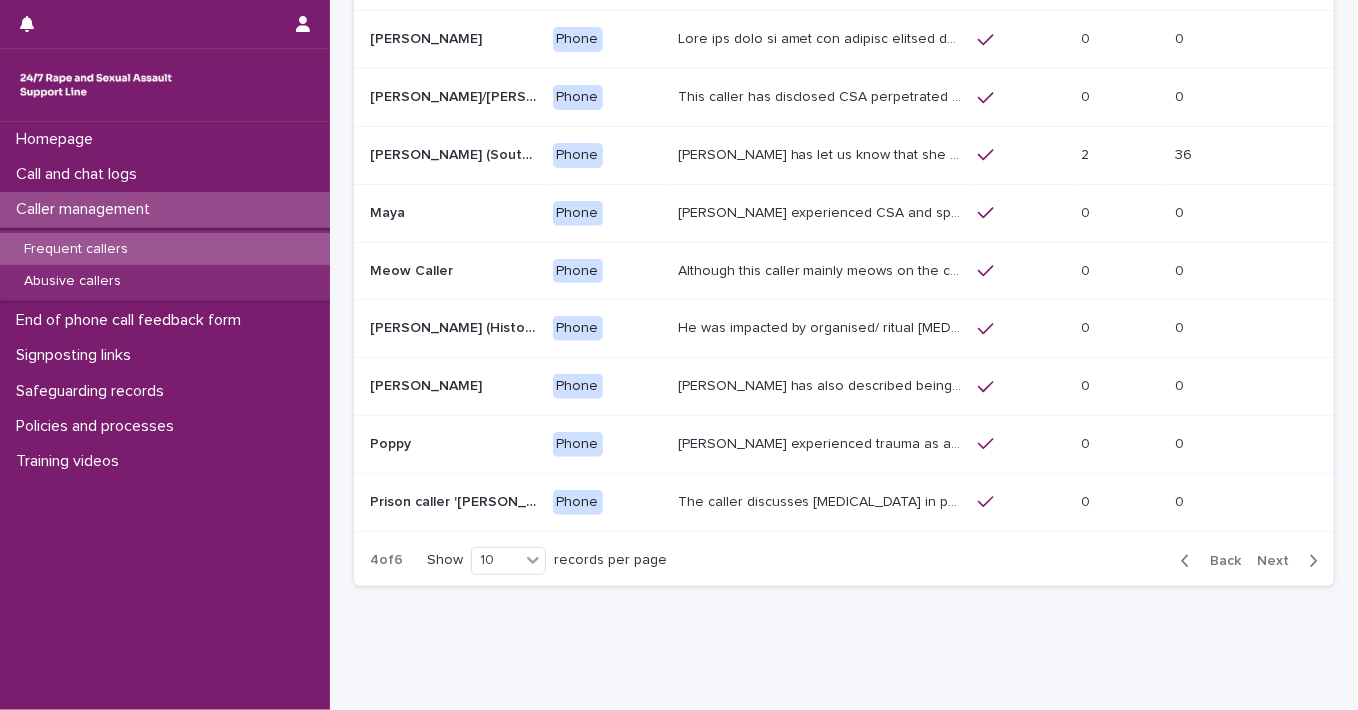 click on "Back" at bounding box center (1219, 561) 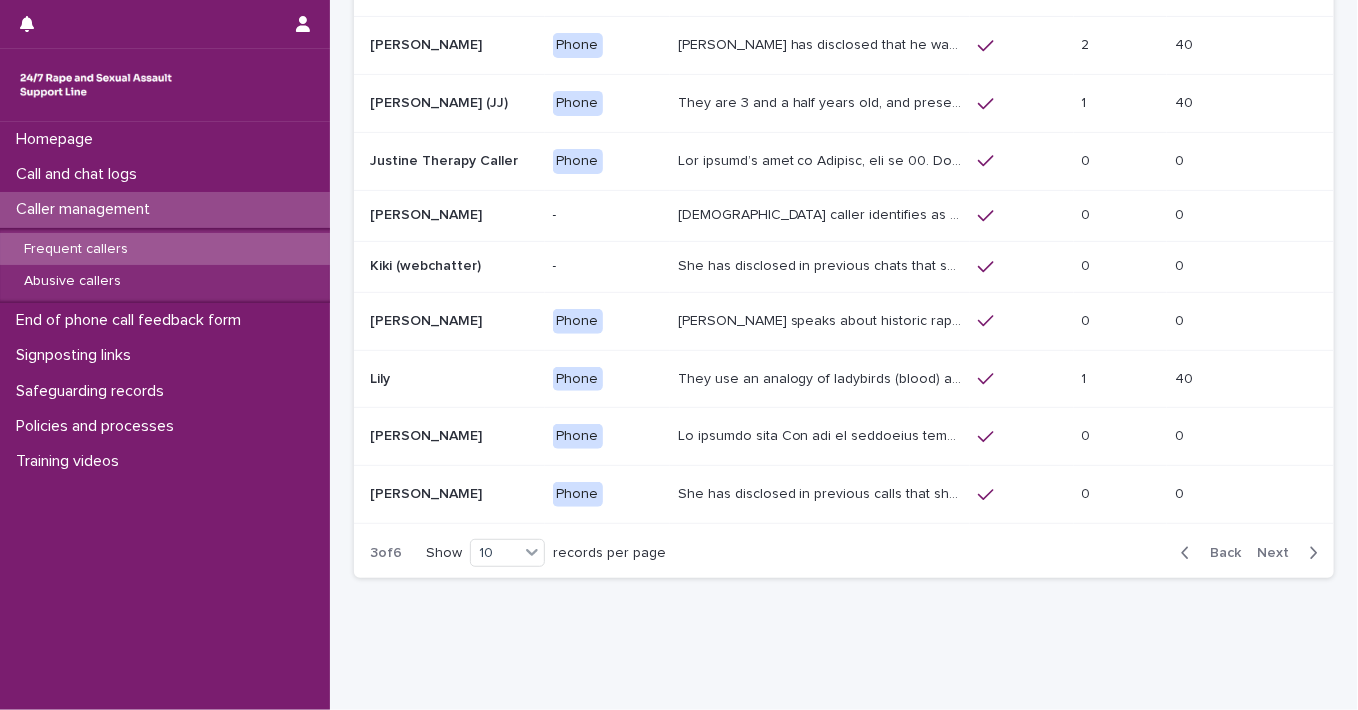 click on "Back" at bounding box center [1219, 553] 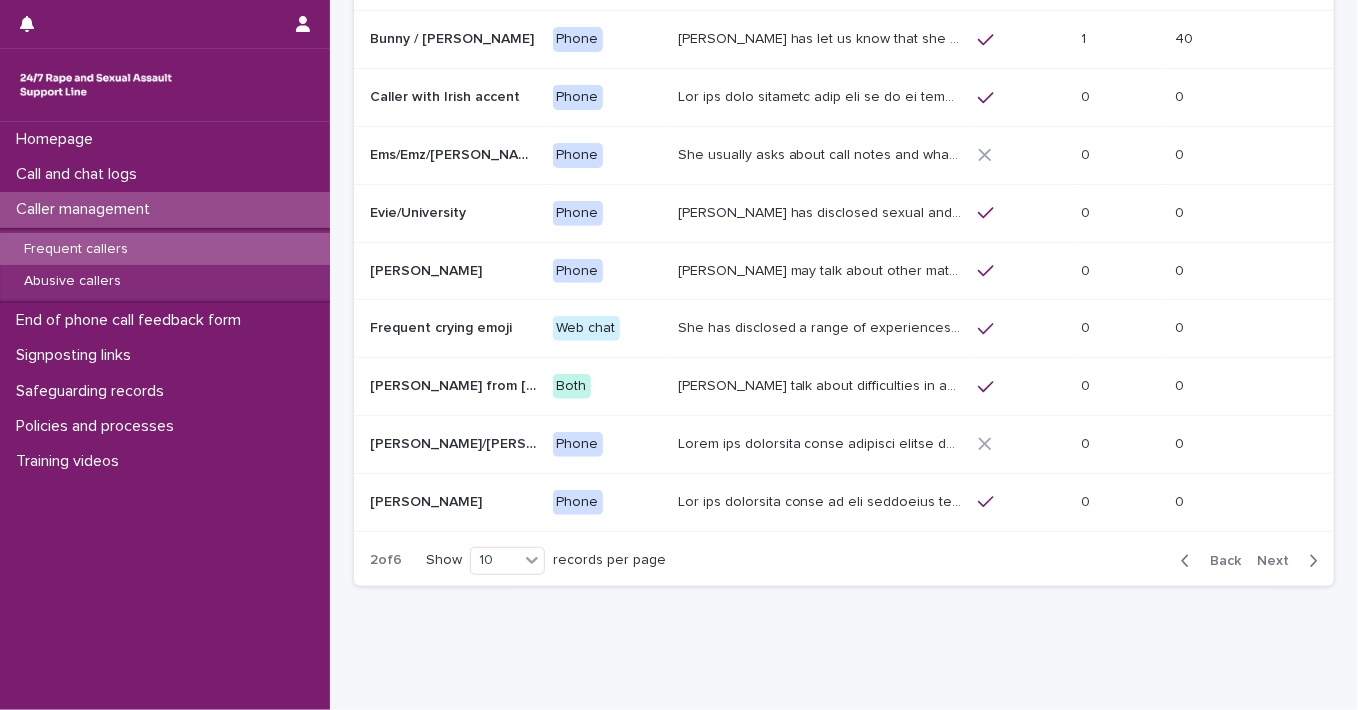 click on "Back" at bounding box center [1219, 561] 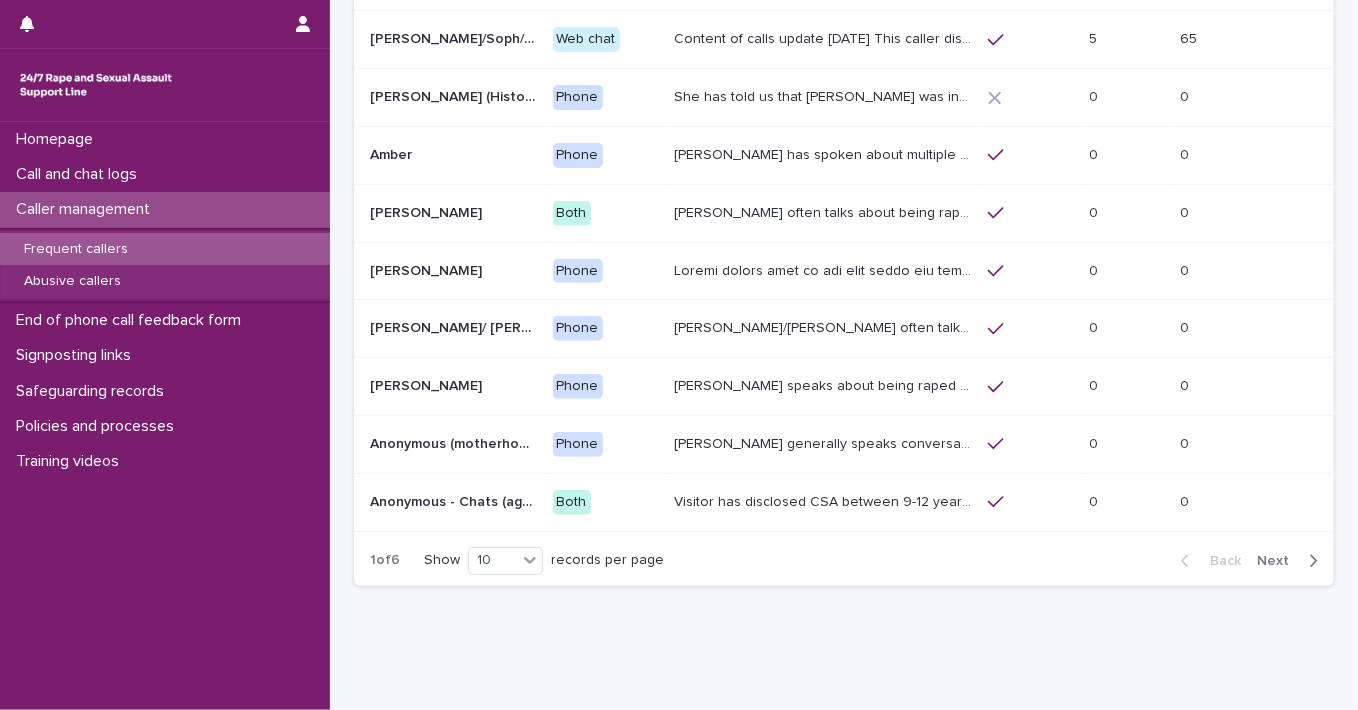 click on "[PERSON_NAME] often talks about being raped a night before or [DATE] or a month ago. She also makes reference to being sexually assaulted in [DATE].
She is autistic and has many times expressed a plan to end her life by jumping out of the window.
She has mentioned feeling very dismissed by other services.
She spoke about the adults supporting her telling her she is "attention-seeking".
[PERSON_NAME]'s contacts with us have generated a number of safeguarding concerns." at bounding box center [825, 211] 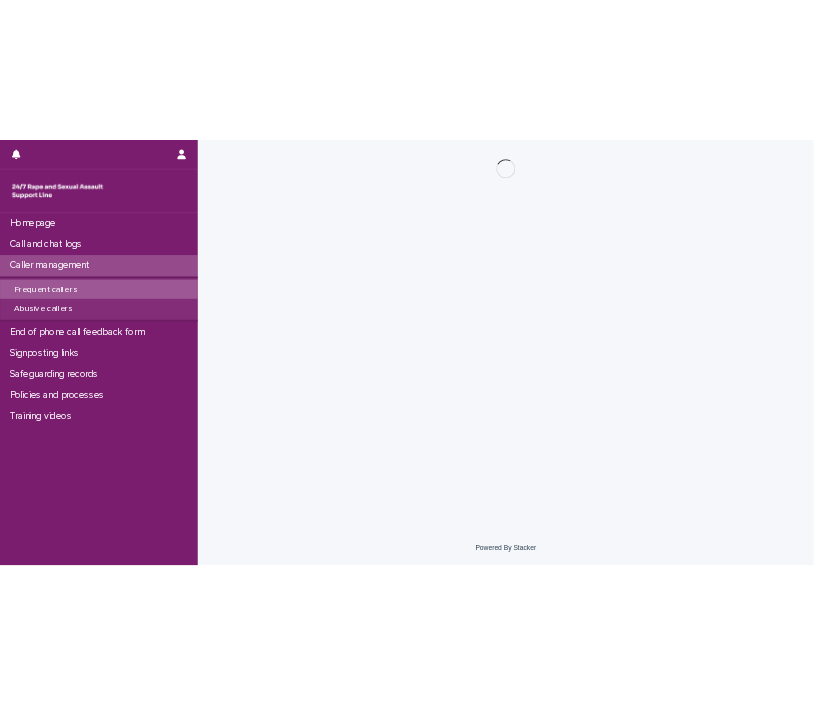 scroll, scrollTop: 0, scrollLeft: 0, axis: both 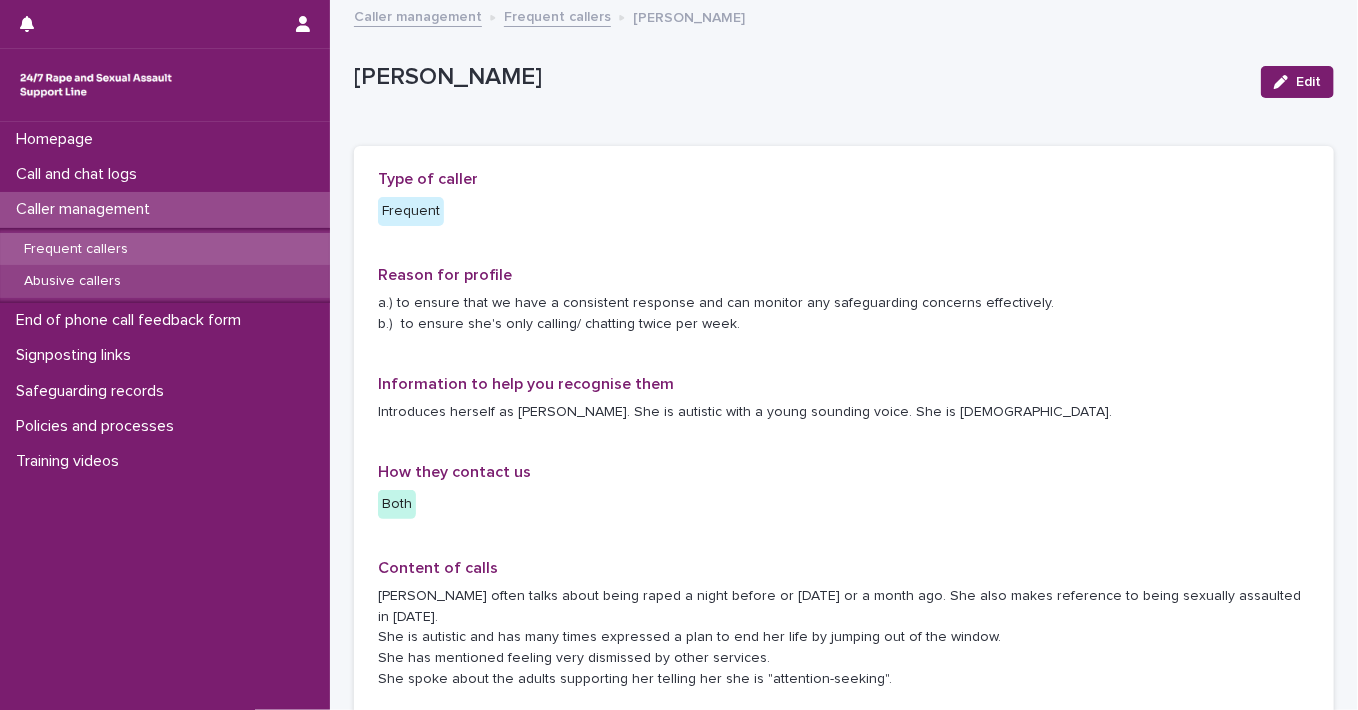 click on "Abusive callers" at bounding box center (72, 281) 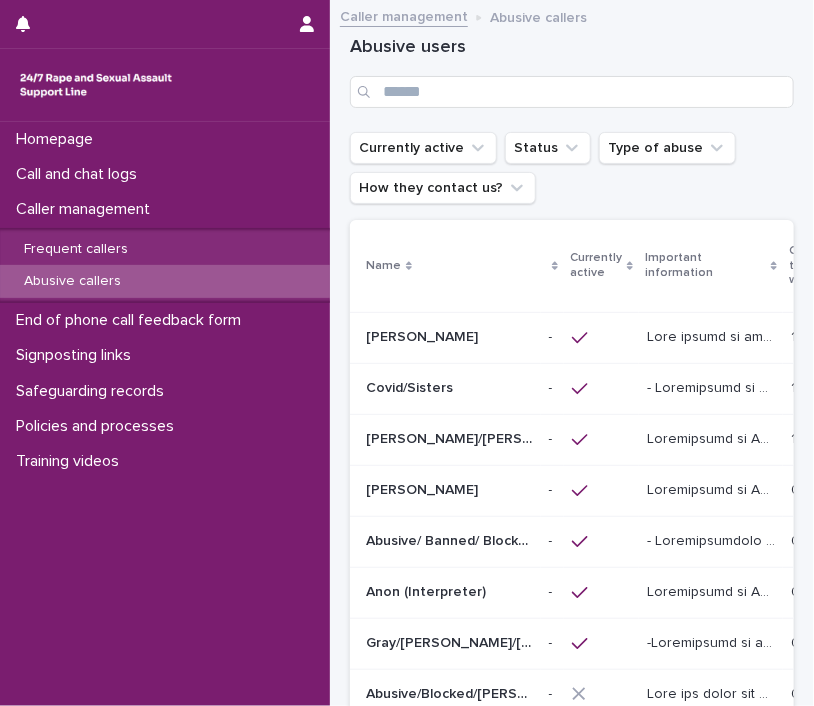 click at bounding box center [23, 24] 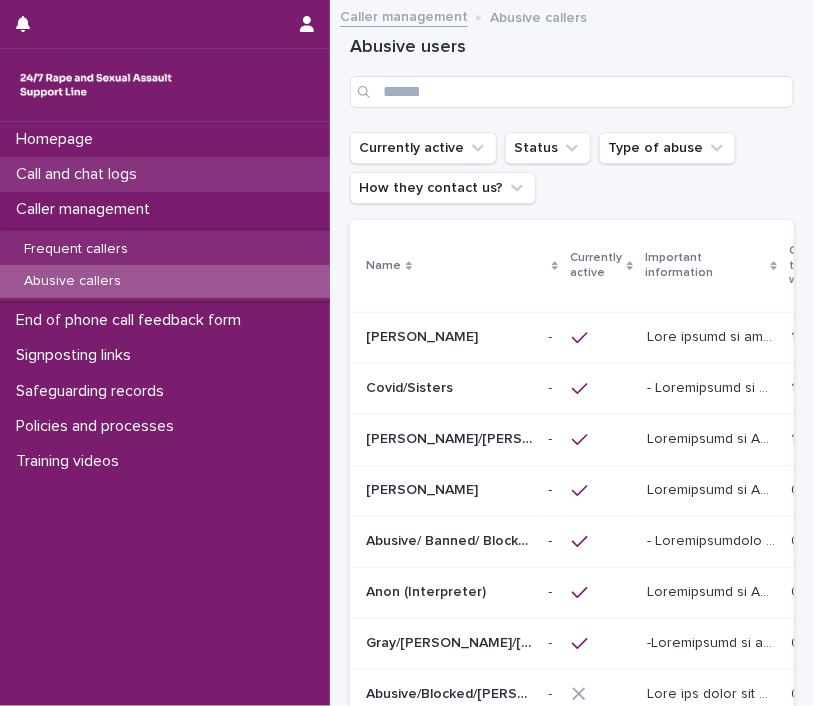 click on "Call and chat logs" at bounding box center [165, 174] 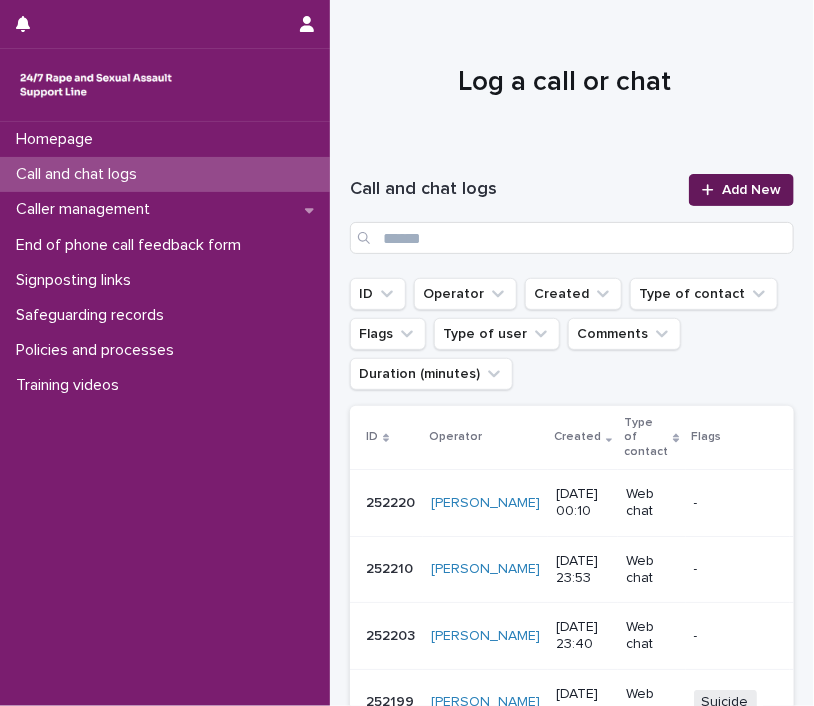 click on "Add New" at bounding box center (751, 190) 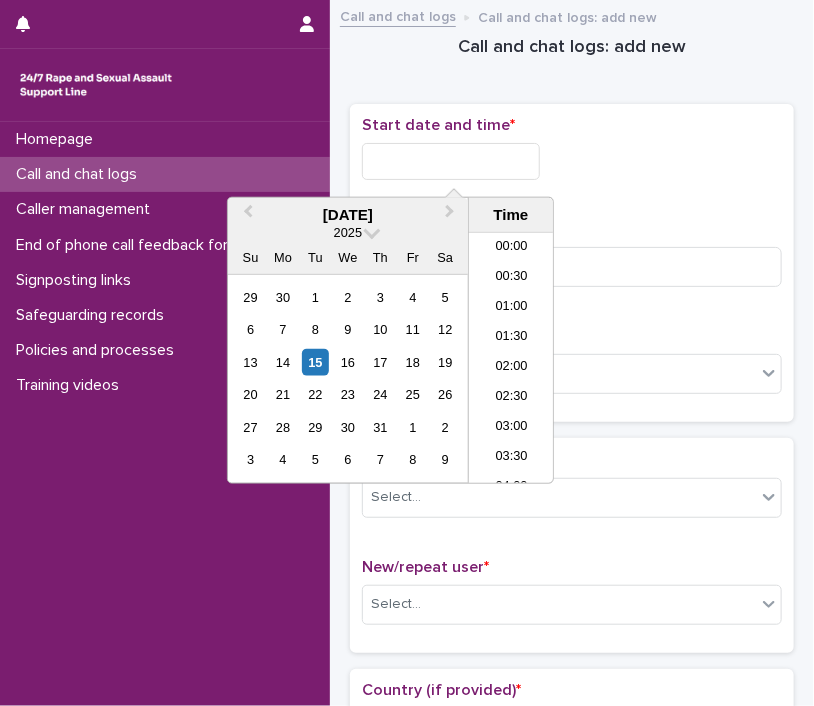 click at bounding box center (451, 161) 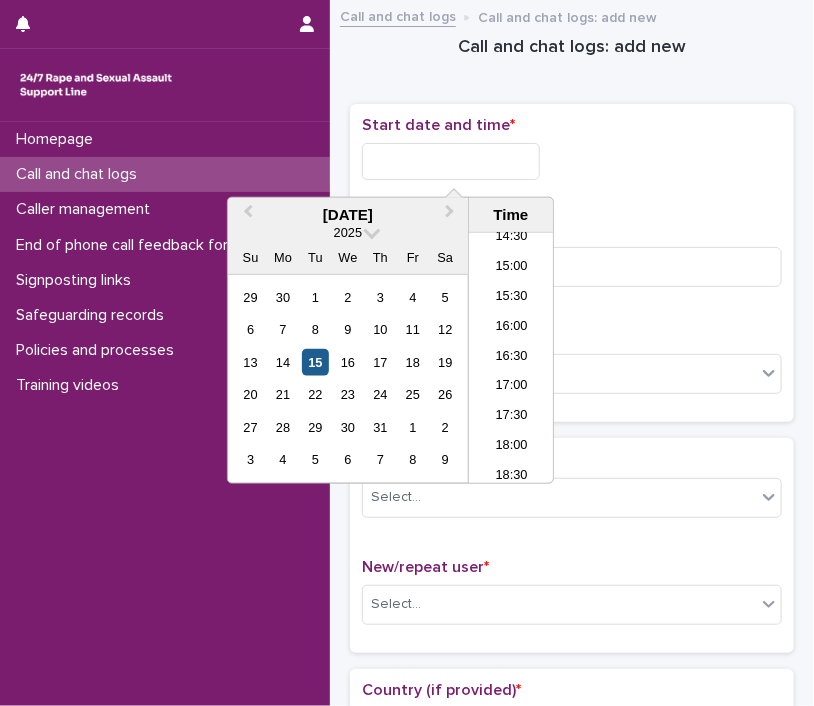 click on "15" at bounding box center (315, 362) 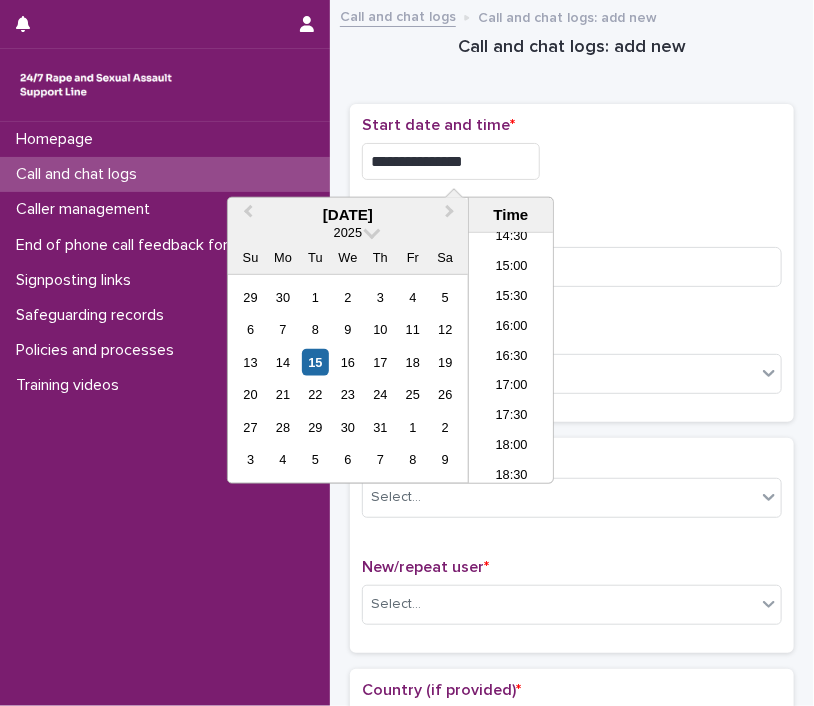 drag, startPoint x: 439, startPoint y: 154, endPoint x: 548, endPoint y: 157, distance: 109.041275 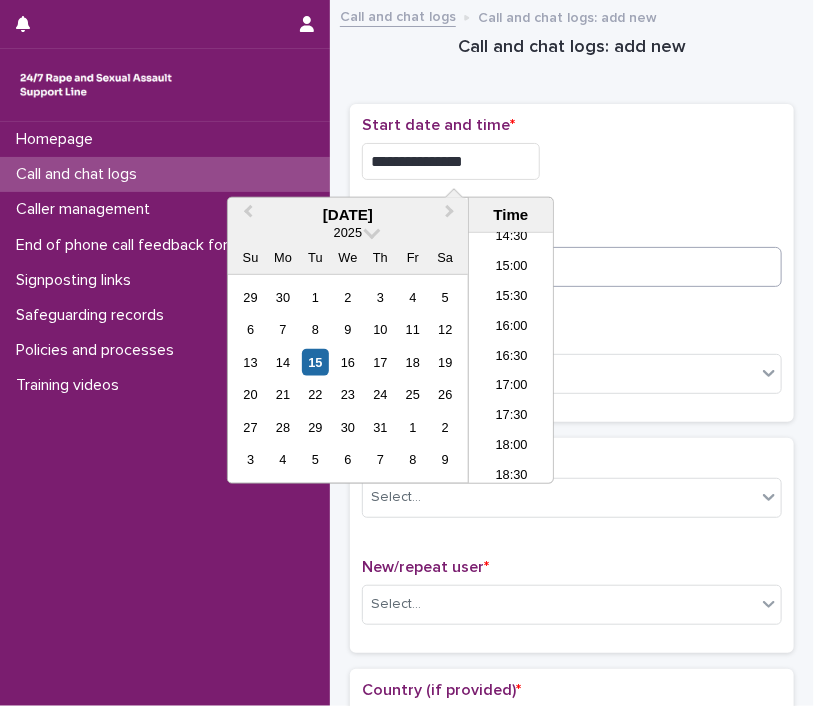type on "**********" 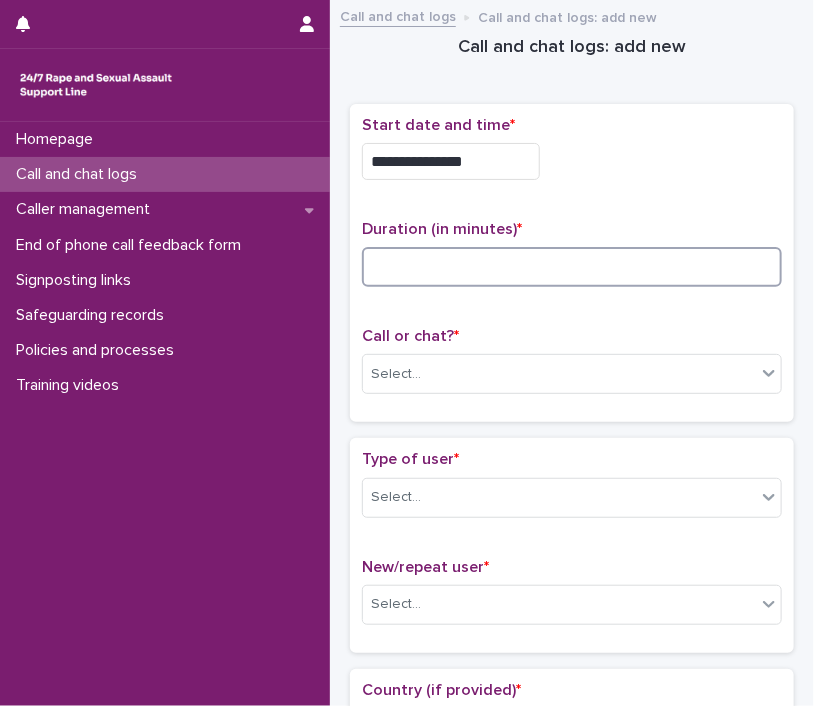 click at bounding box center [572, 267] 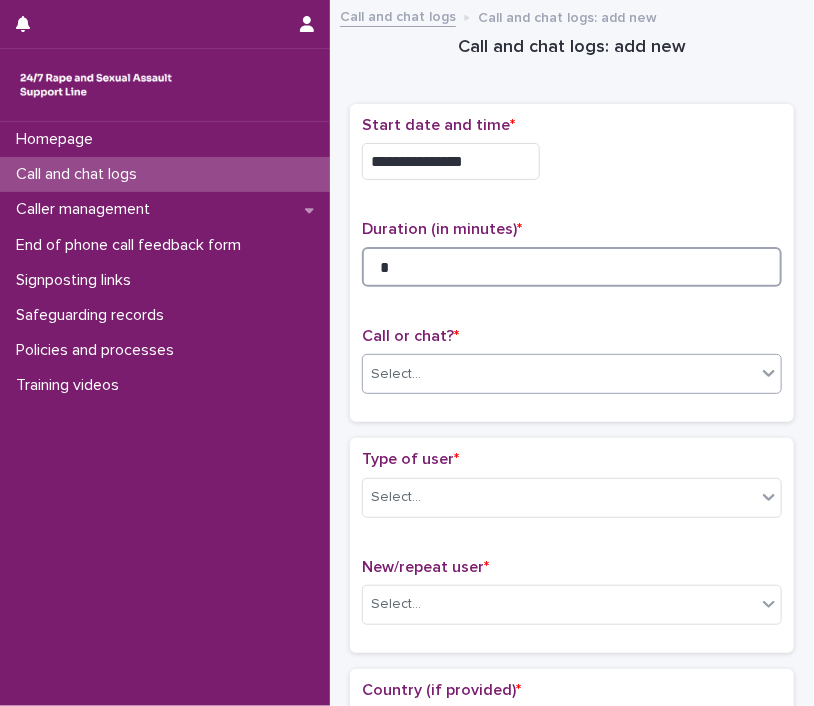 type on "*" 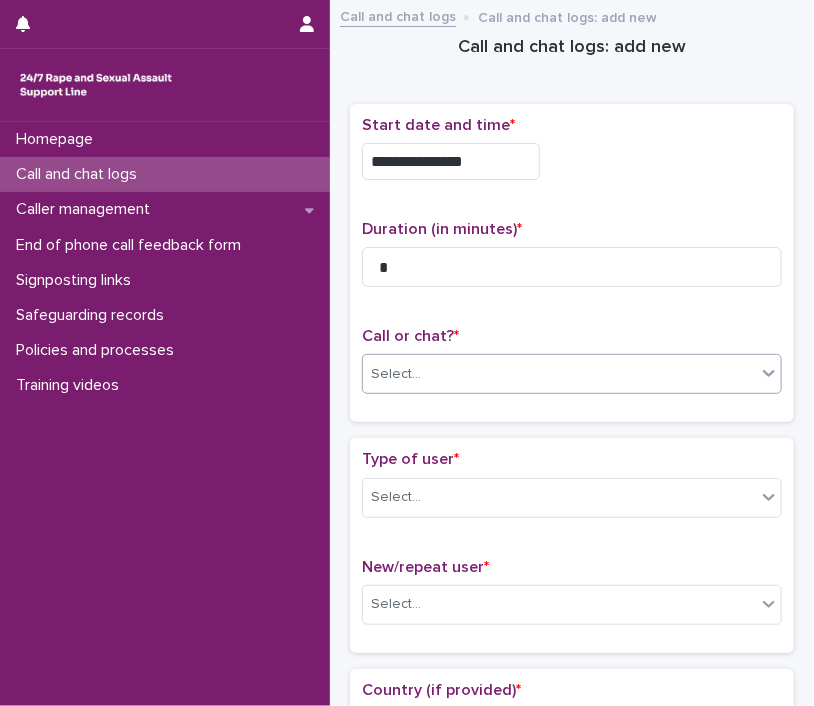 click on "Select..." at bounding box center [559, 374] 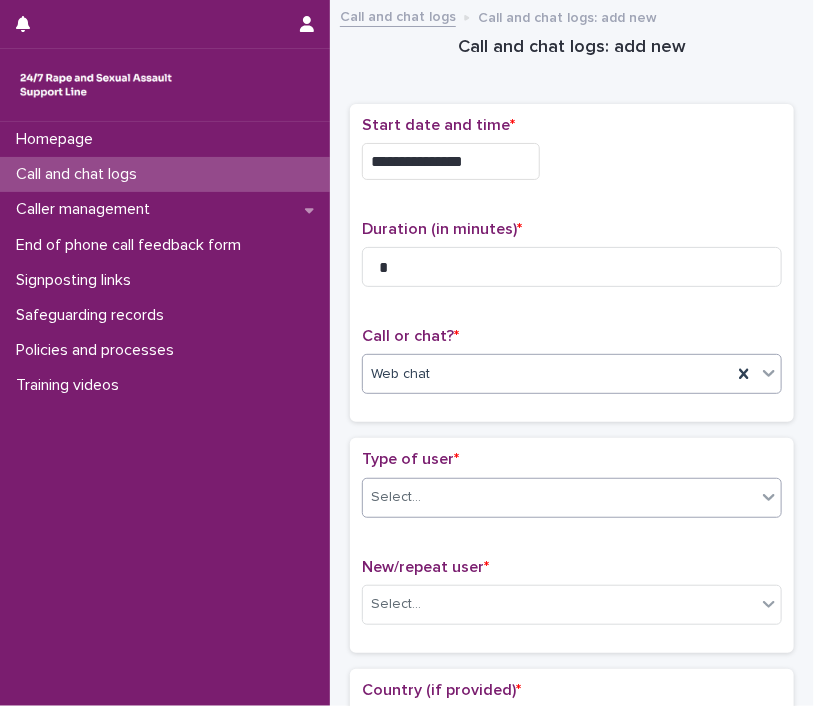 click 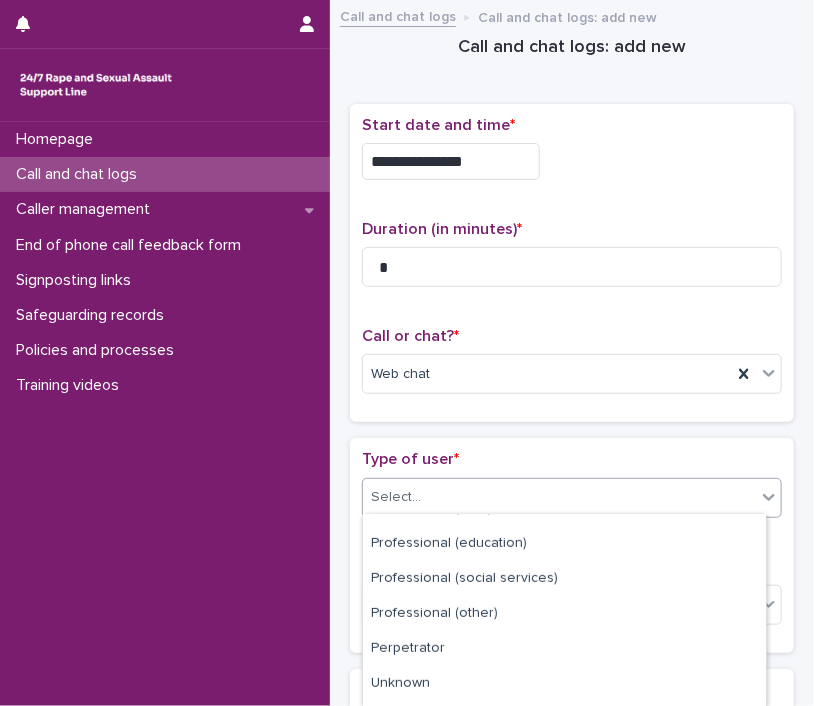 scroll, scrollTop: 332, scrollLeft: 0, axis: vertical 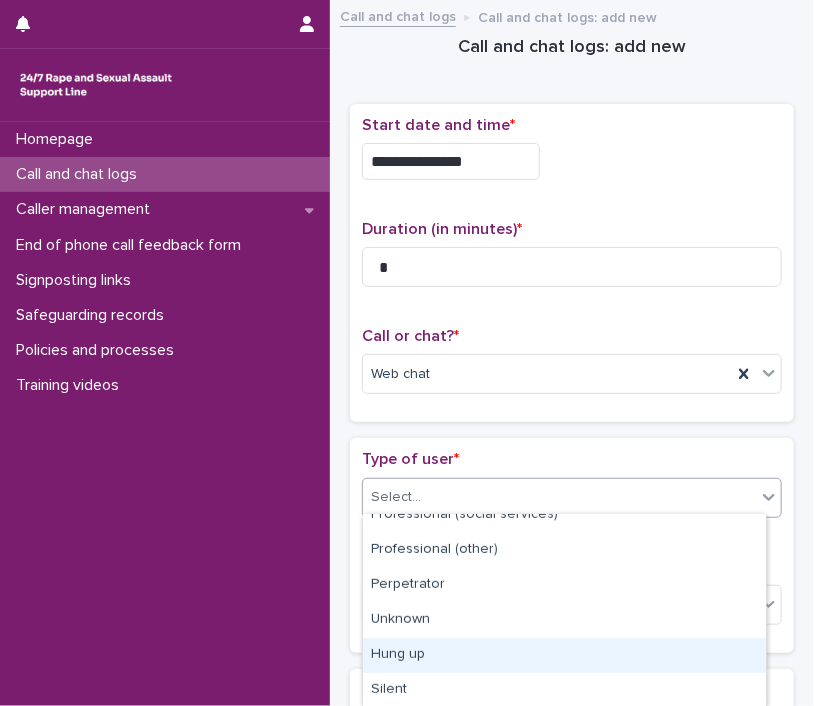 click on "Hung up" at bounding box center (564, 655) 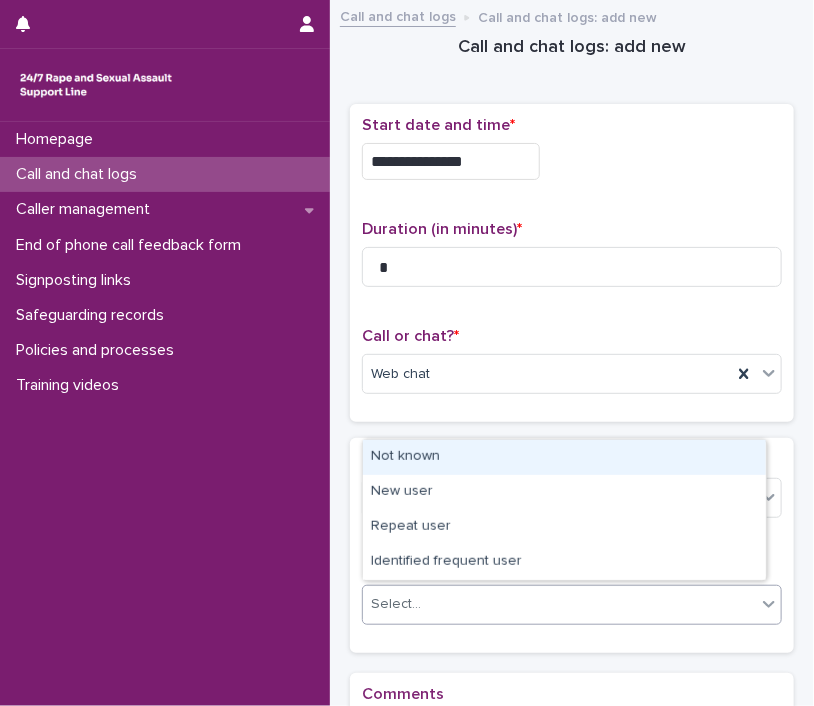 click on "Select..." at bounding box center [559, 604] 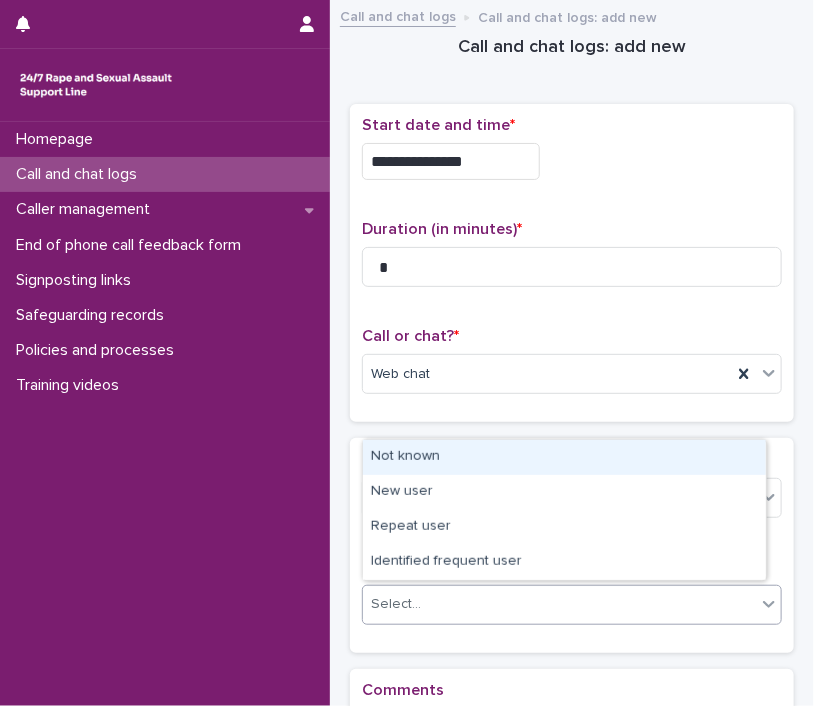 click on "Not known" at bounding box center [564, 457] 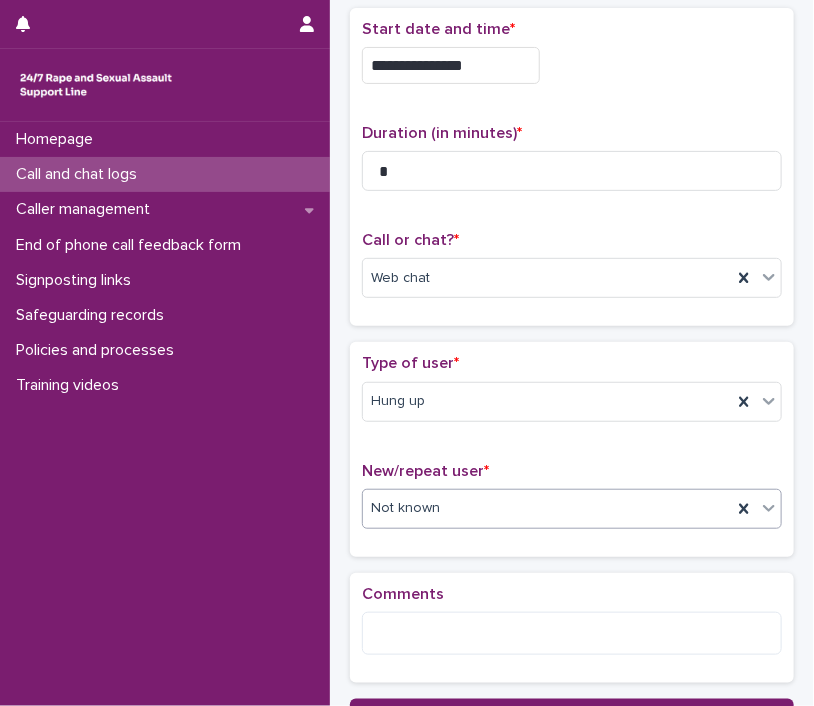 scroll, scrollTop: 272, scrollLeft: 0, axis: vertical 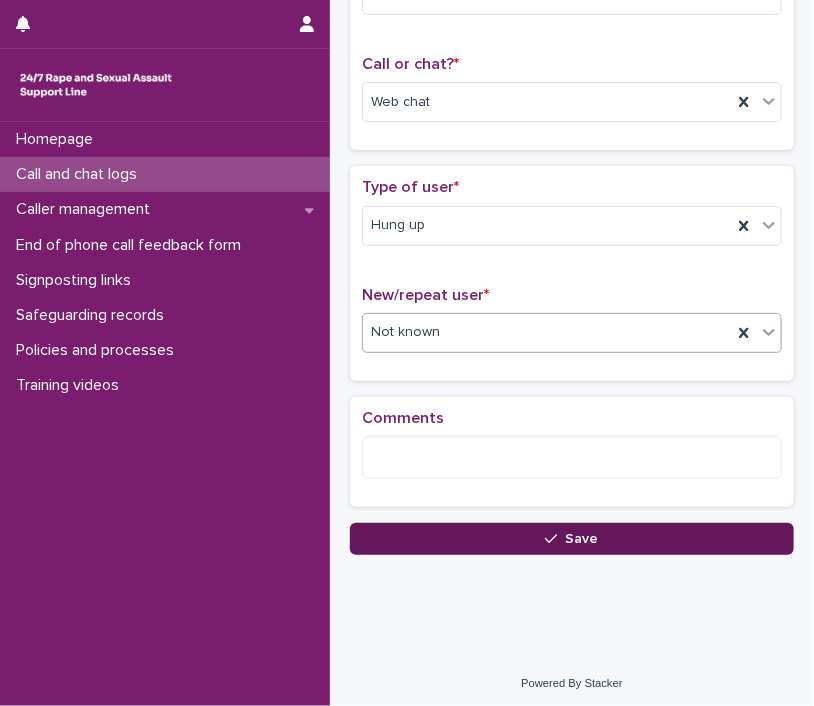 click on "Save" at bounding box center (572, 539) 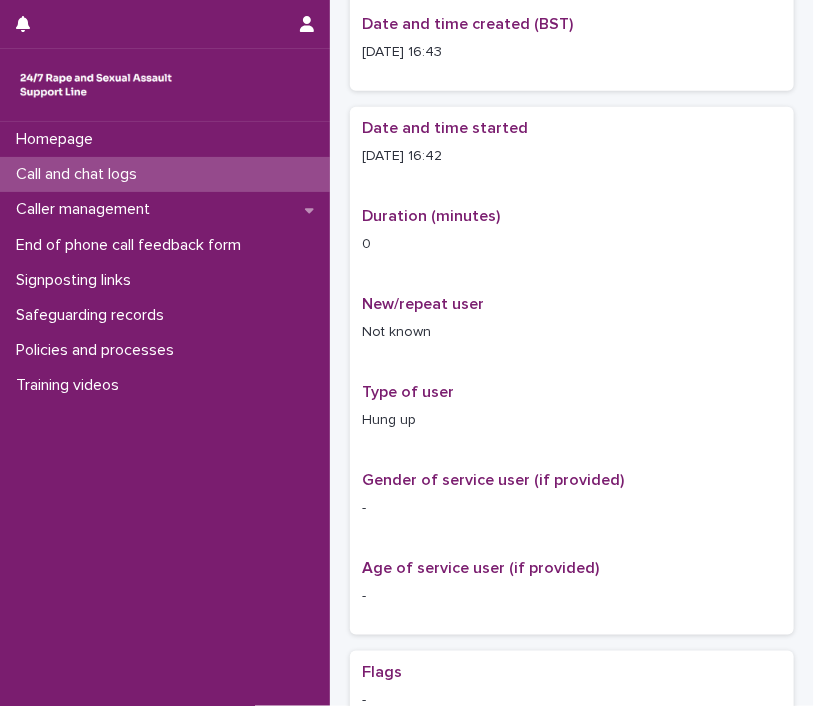 scroll, scrollTop: 0, scrollLeft: 0, axis: both 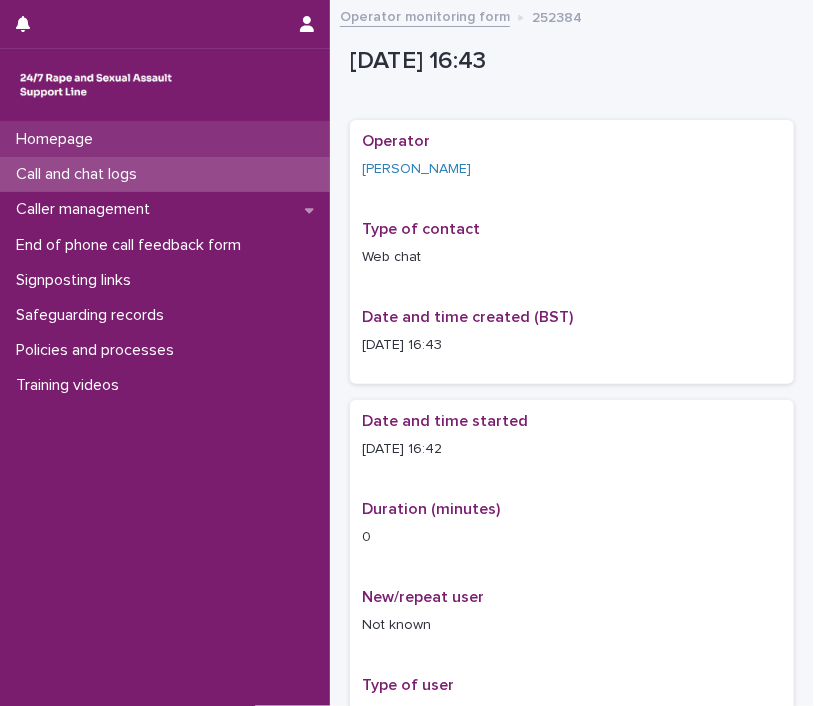 click on "Homepage" at bounding box center (165, 139) 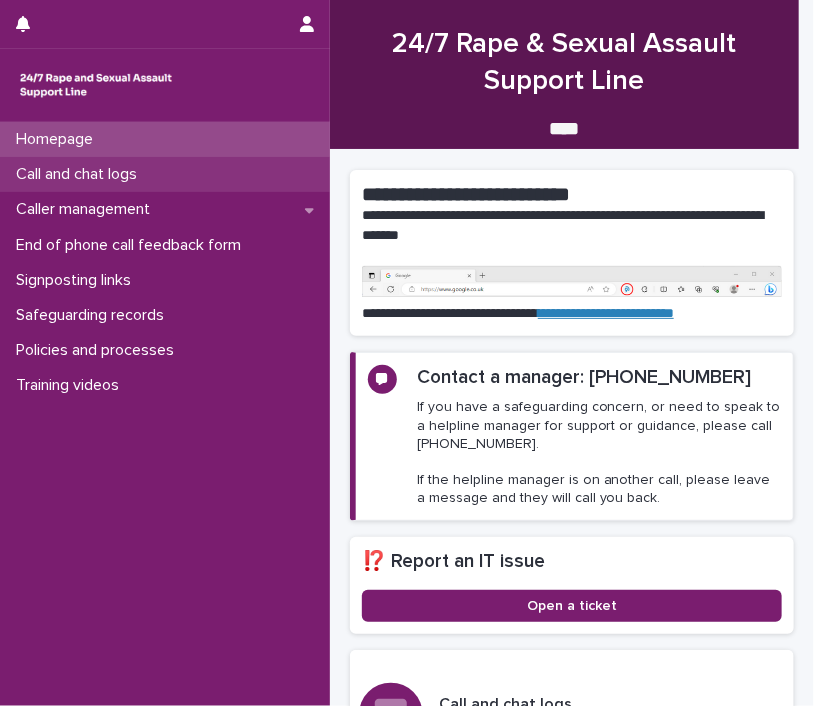 click on "Call and chat logs" at bounding box center [80, 174] 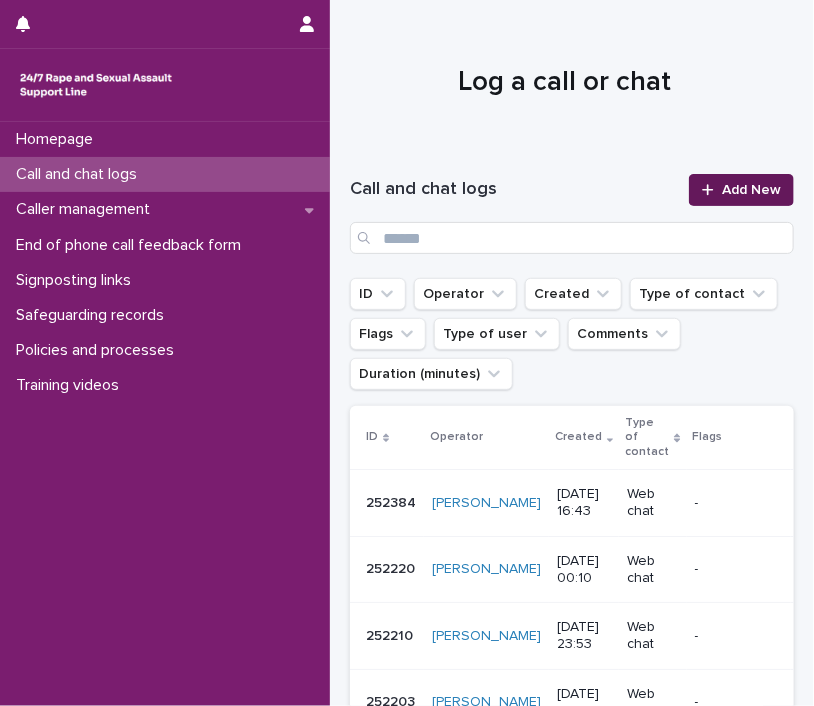 click on "Add New" at bounding box center (741, 190) 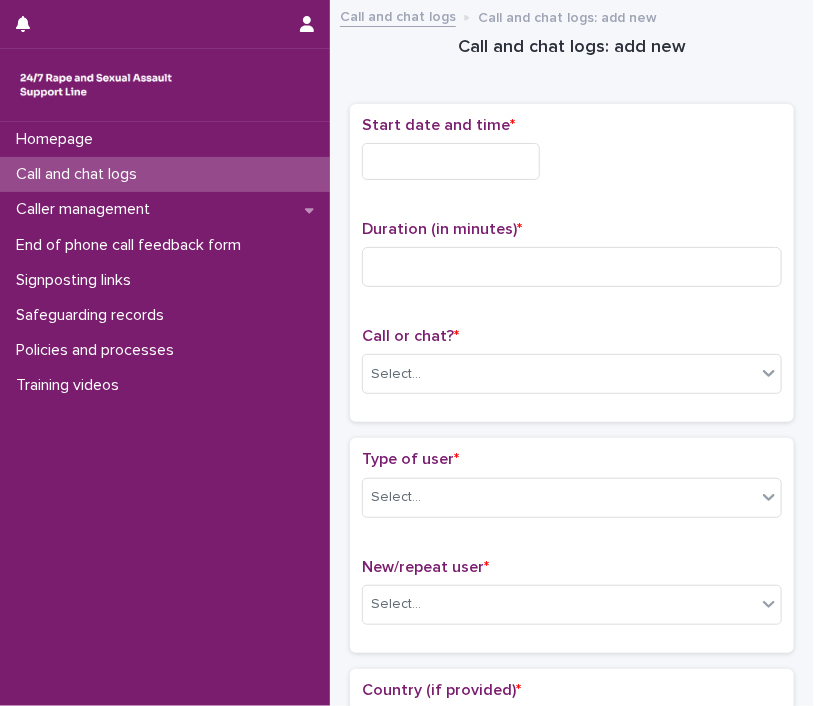 click at bounding box center (451, 161) 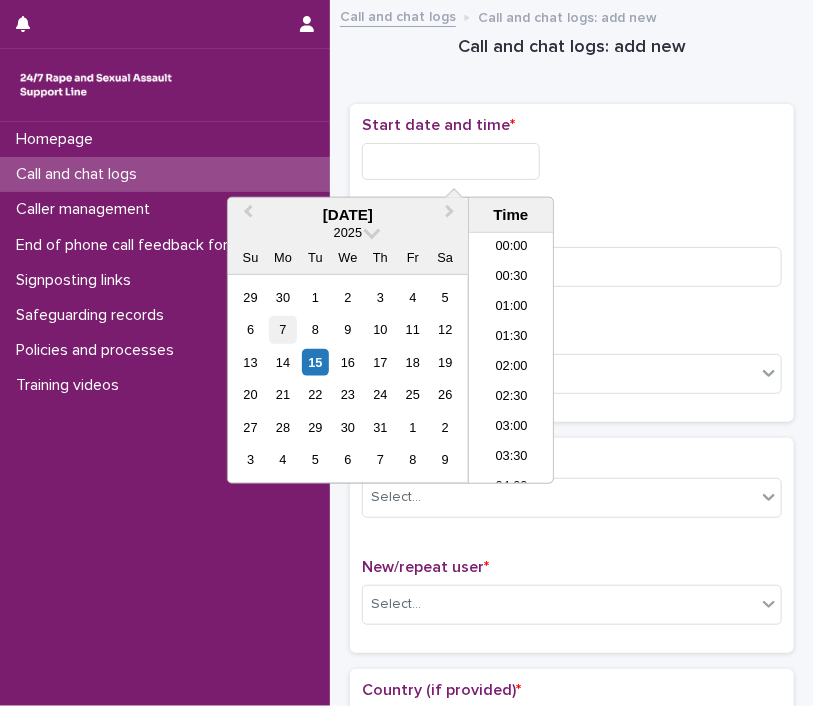 scroll, scrollTop: 880, scrollLeft: 0, axis: vertical 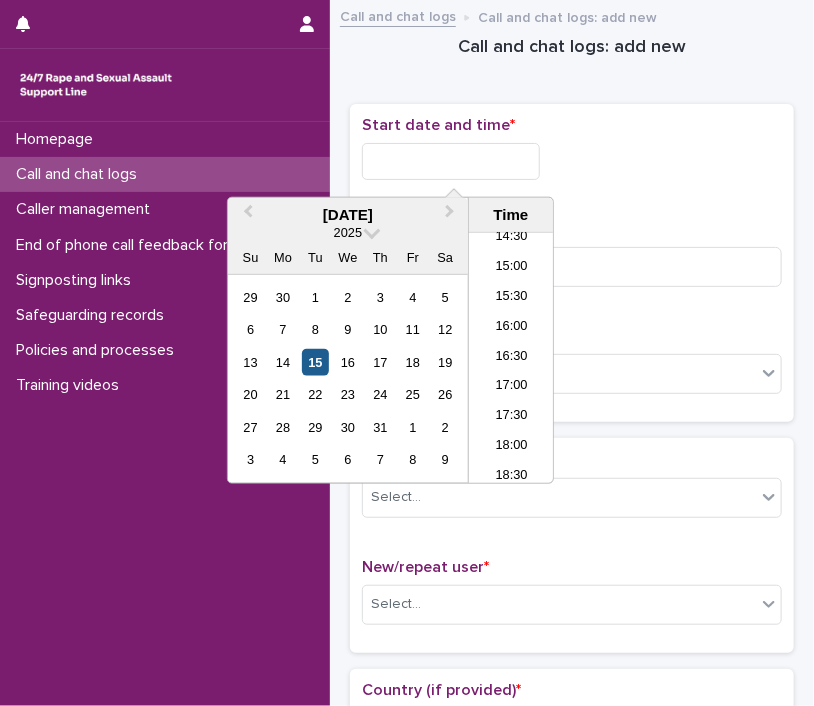 click on "15" at bounding box center (315, 362) 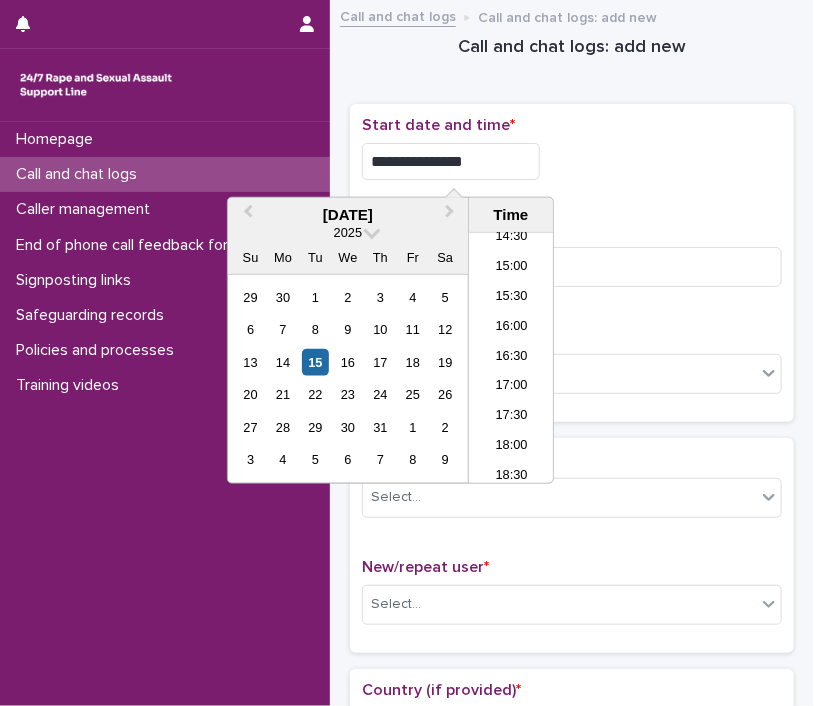 drag, startPoint x: 438, startPoint y: 153, endPoint x: 703, endPoint y: 193, distance: 268.00186 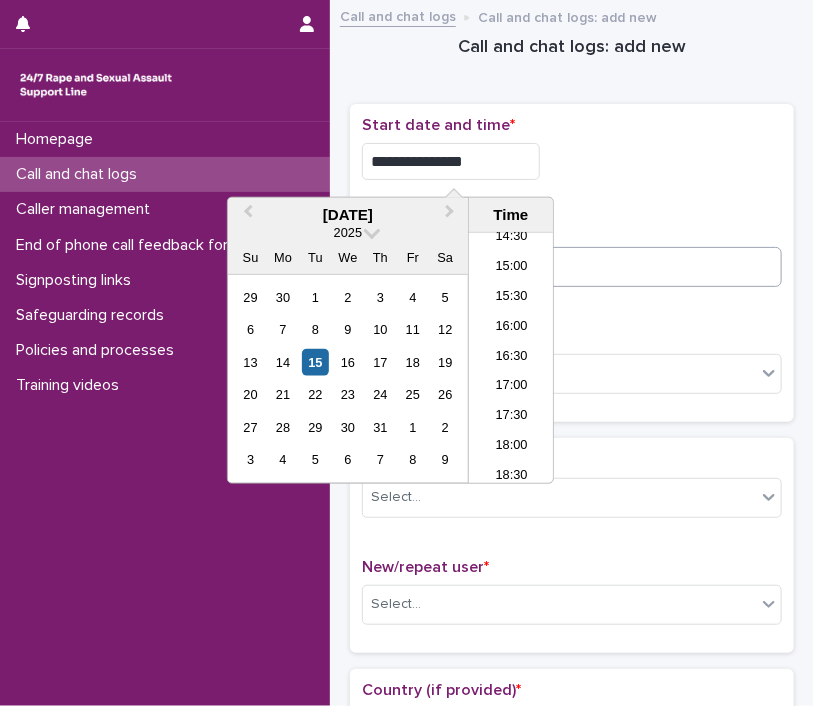 type on "**********" 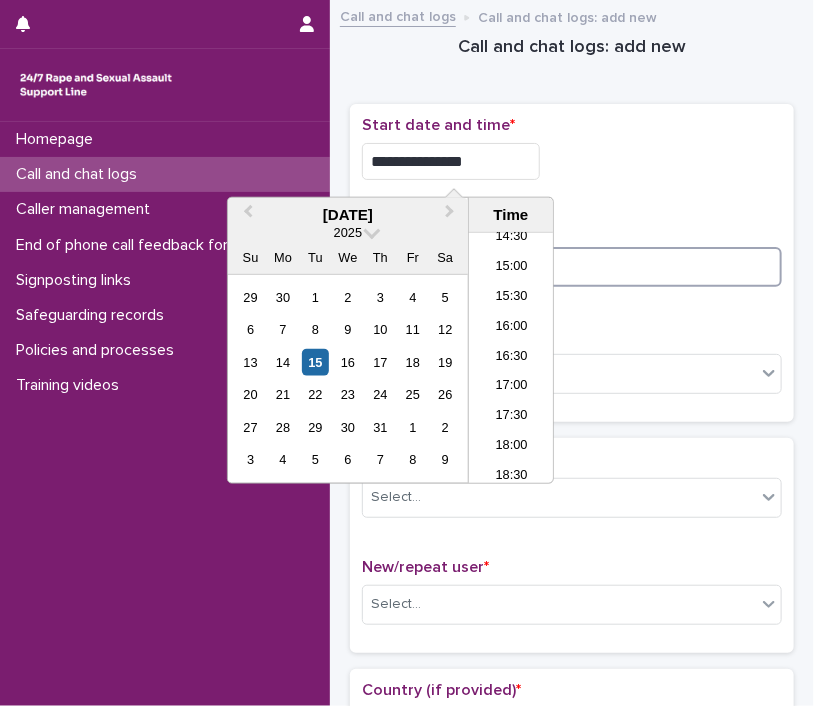click at bounding box center (572, 267) 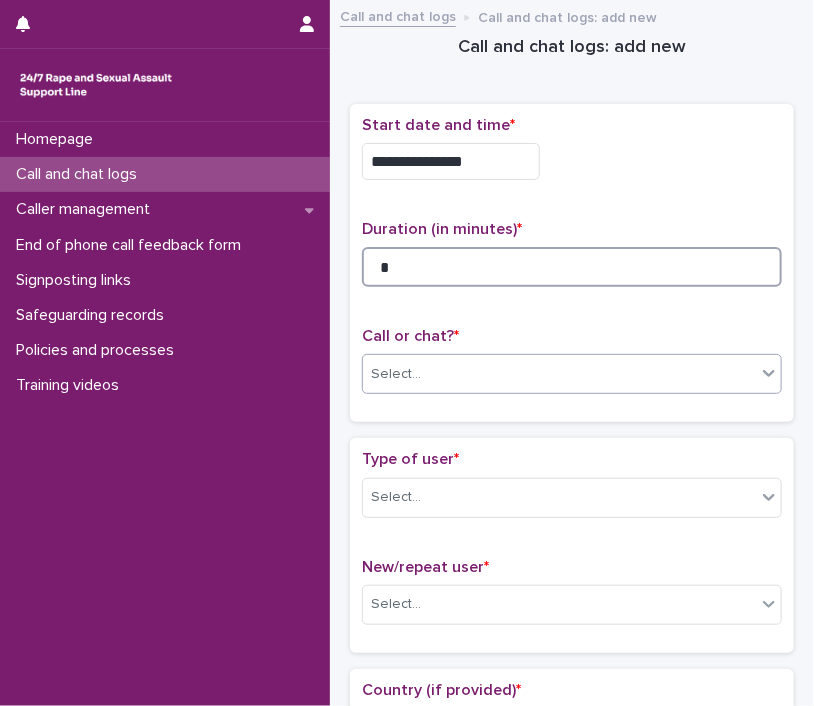 type on "*" 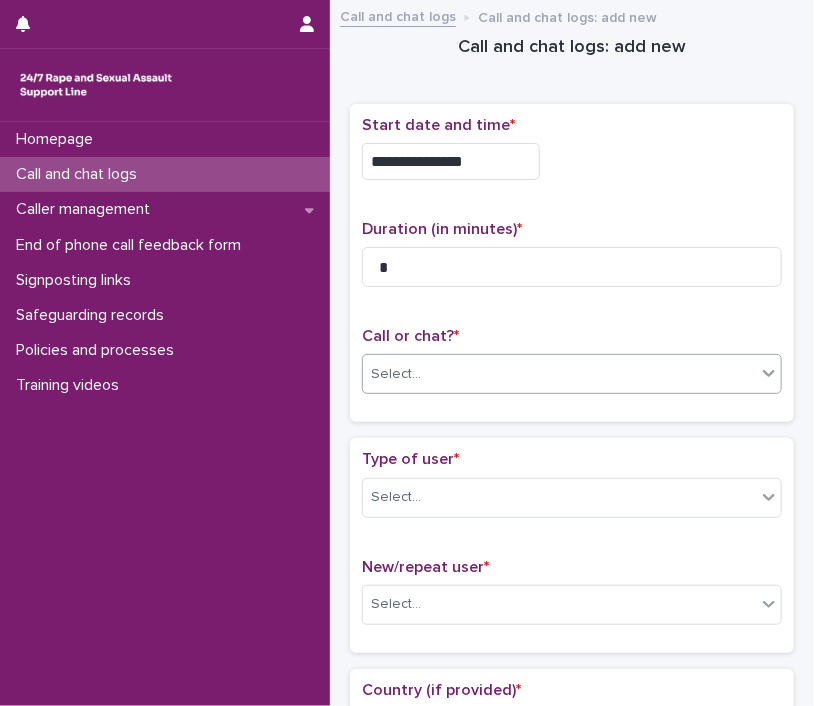 click at bounding box center (769, 373) 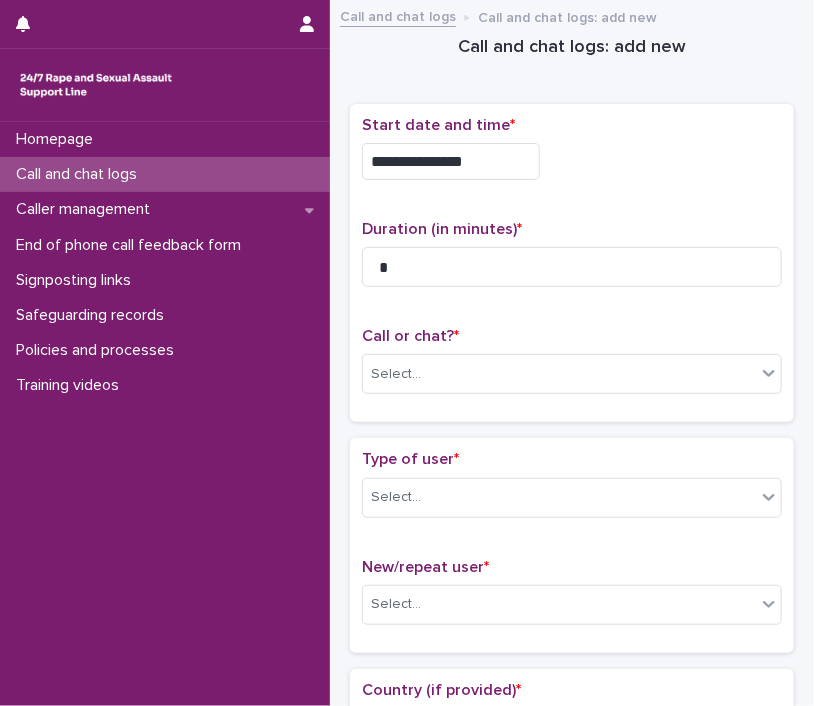 click on "Type of user * Select..." at bounding box center (572, 491) 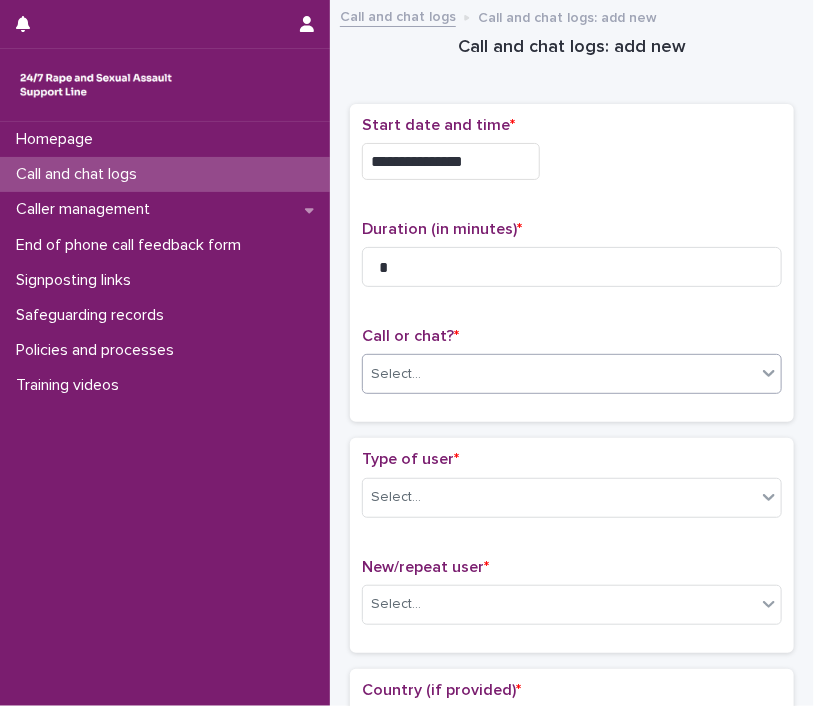 click at bounding box center [769, 373] 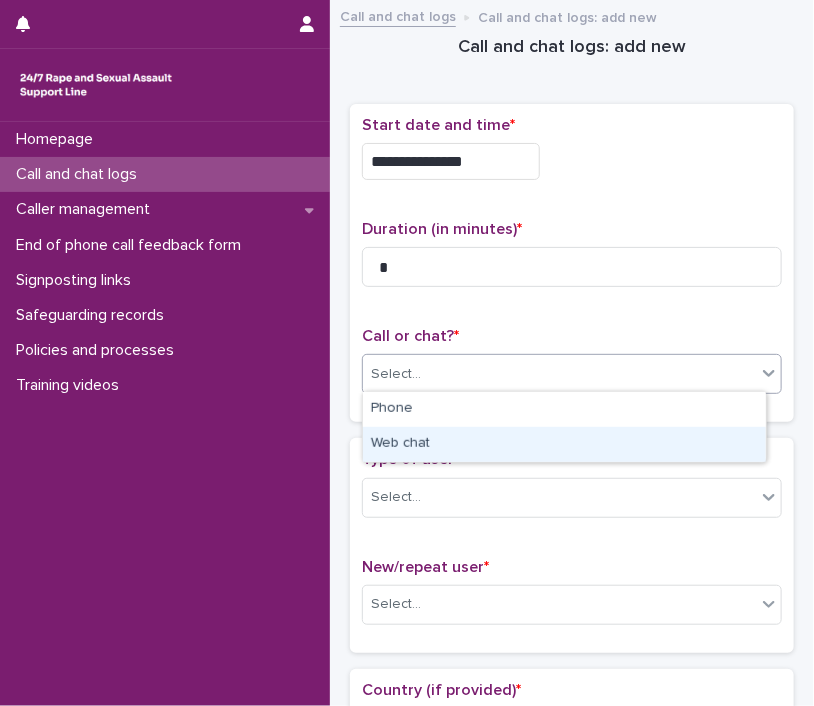 click on "Web chat" at bounding box center [564, 444] 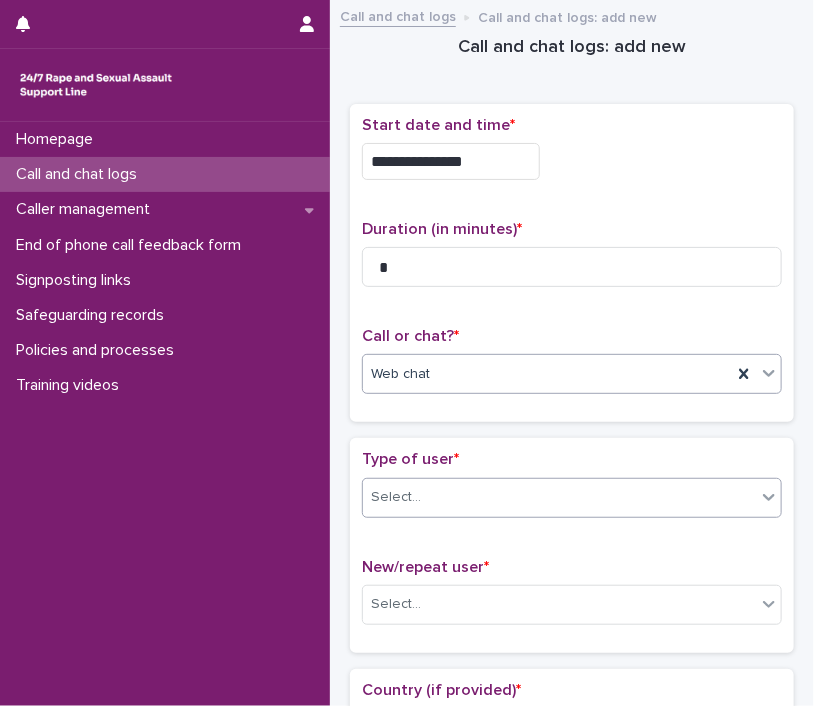 click at bounding box center [769, 497] 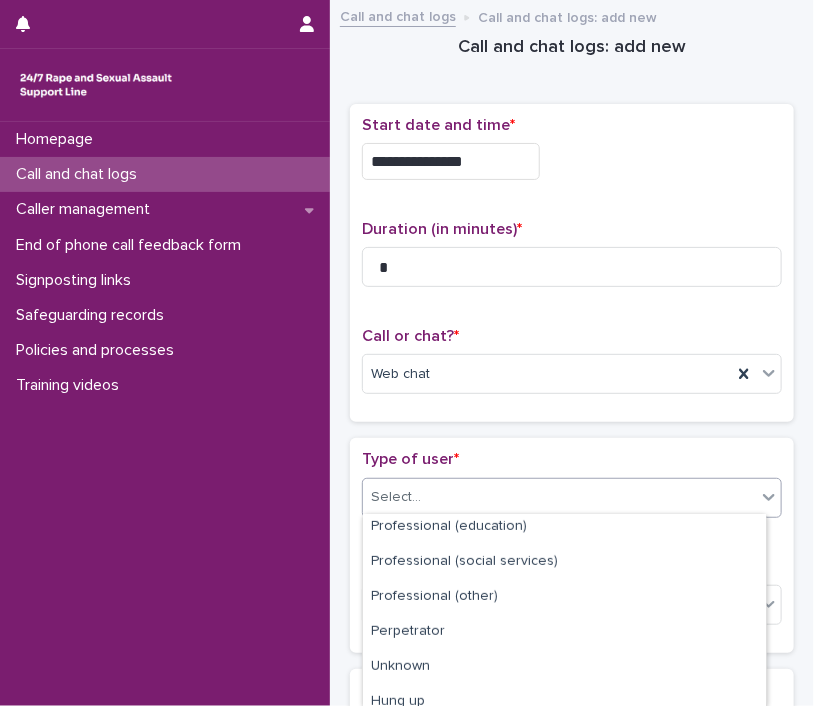 scroll, scrollTop: 332, scrollLeft: 0, axis: vertical 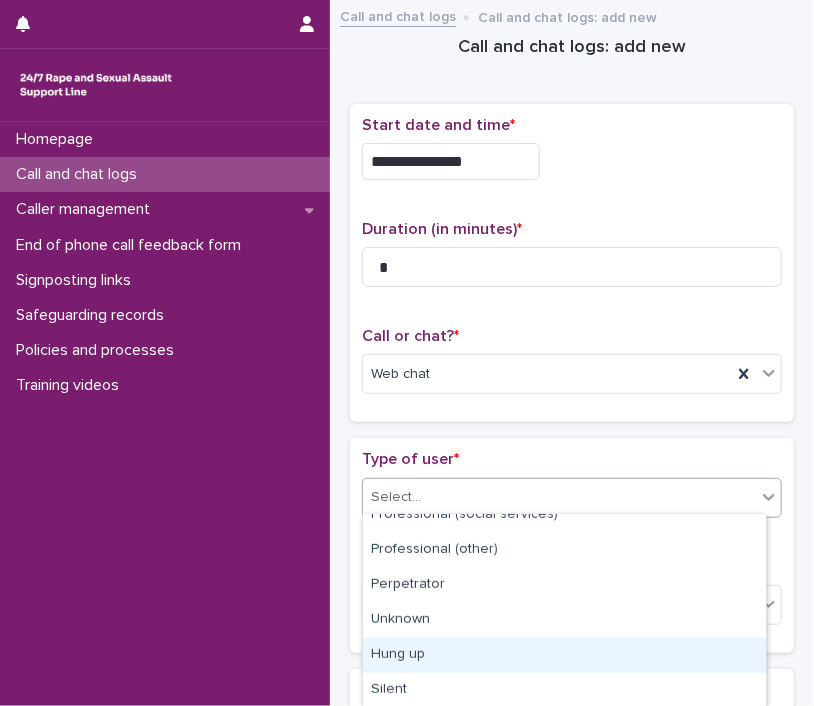 click on "Hung up" at bounding box center (564, 655) 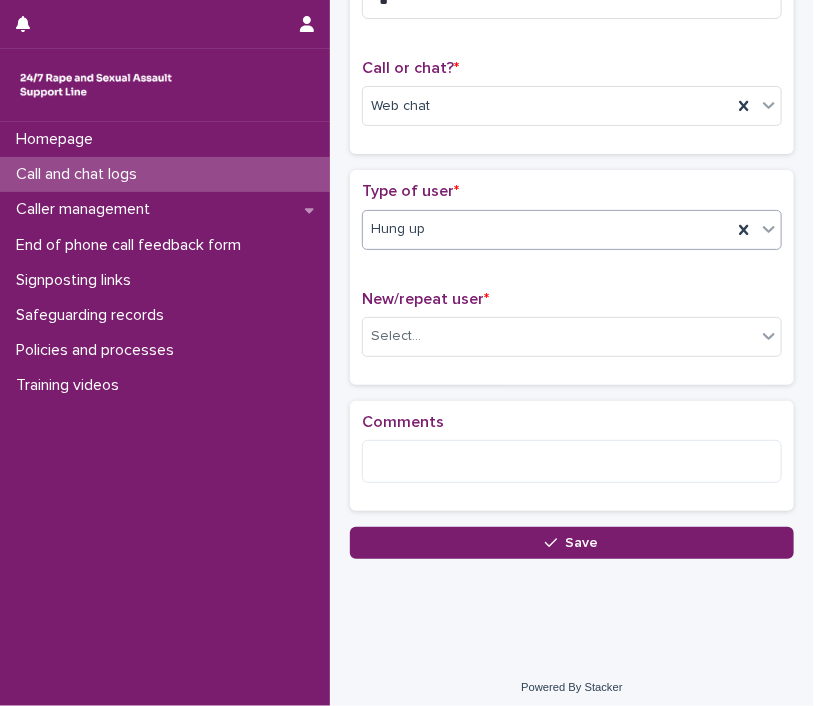 scroll, scrollTop: 270, scrollLeft: 0, axis: vertical 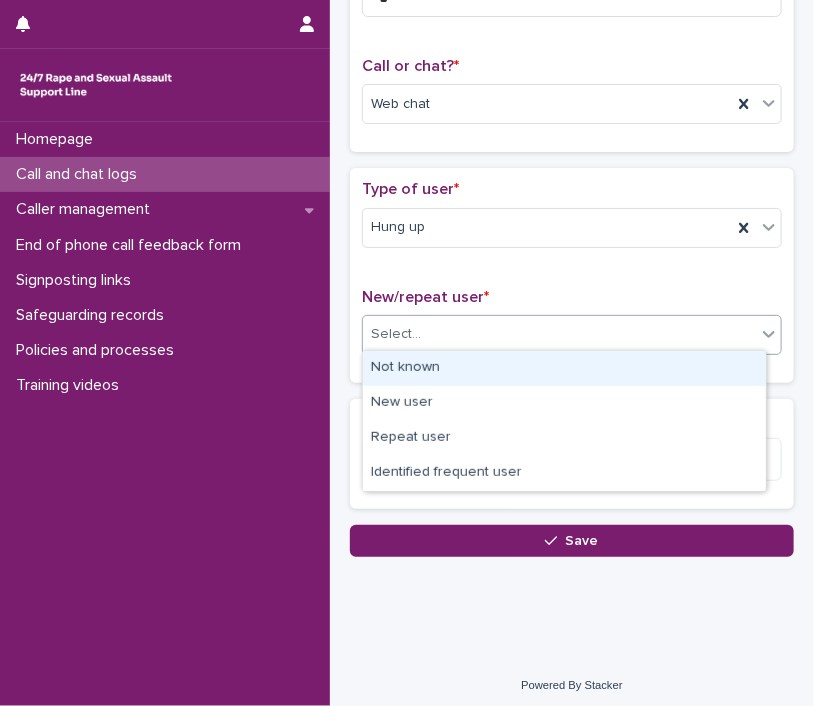 click 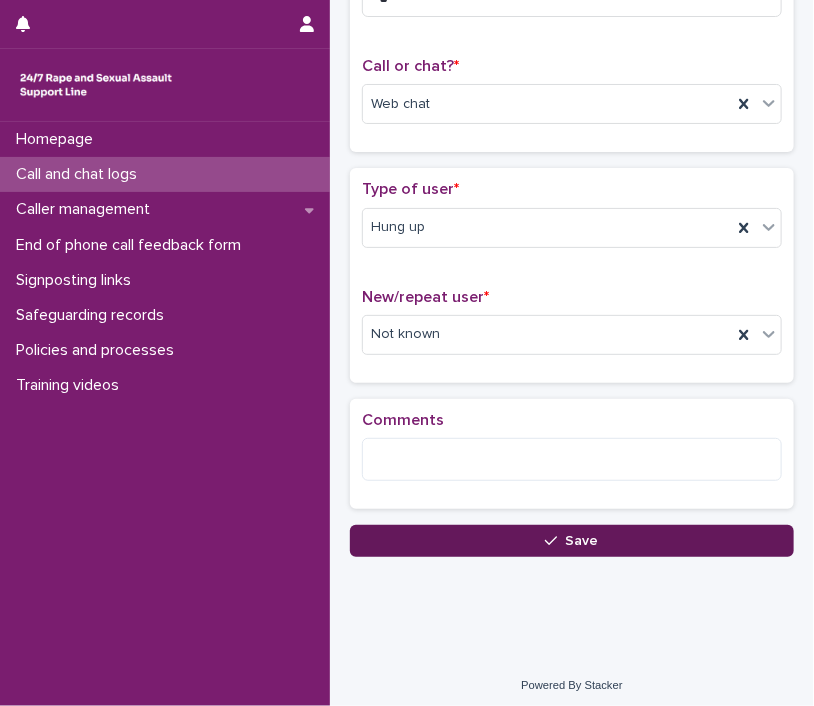 click on "Save" at bounding box center (572, 541) 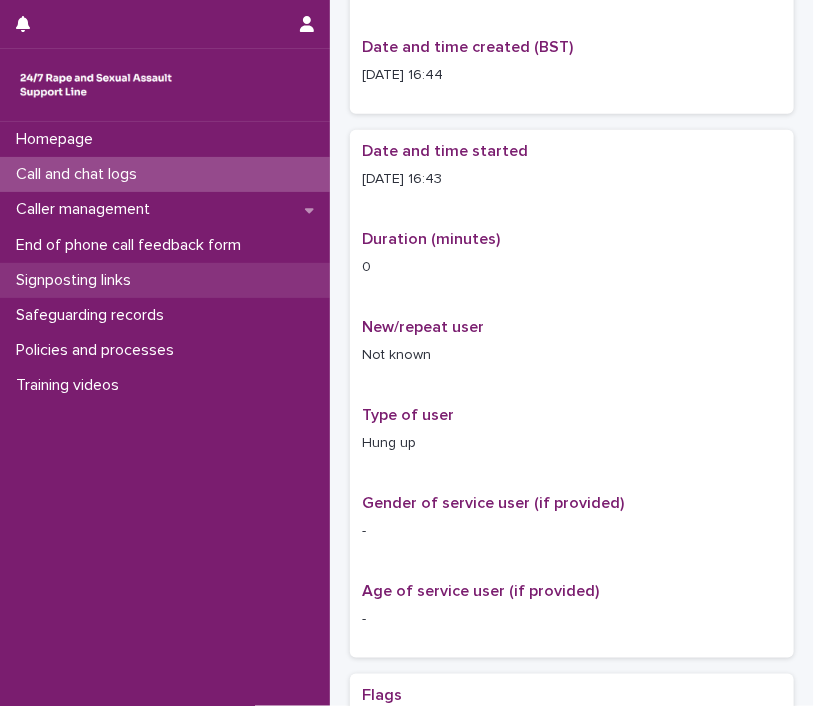 scroll, scrollTop: 0, scrollLeft: 0, axis: both 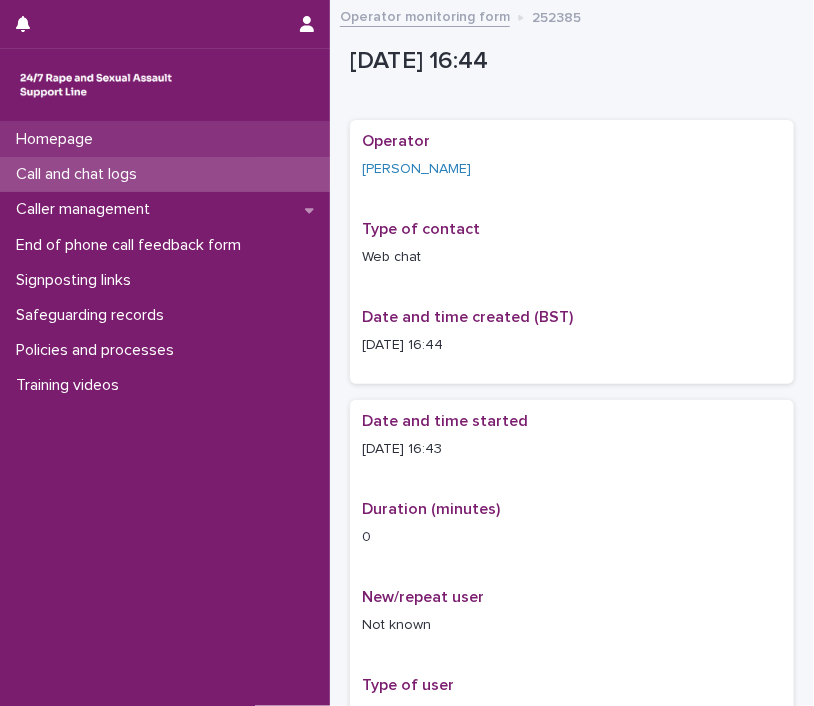 click on "Homepage" at bounding box center [58, 139] 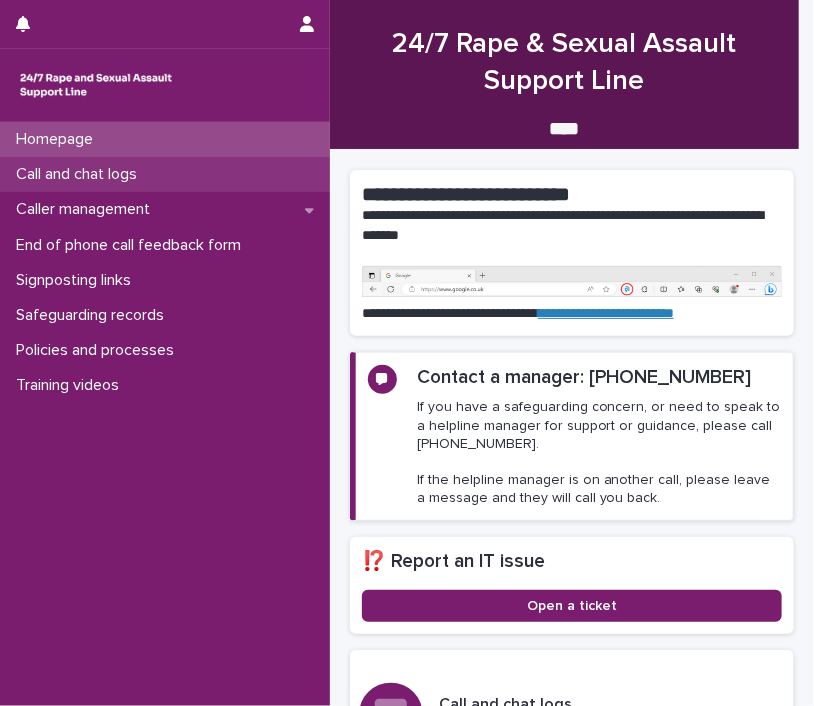 click on "Call and chat logs" at bounding box center [80, 174] 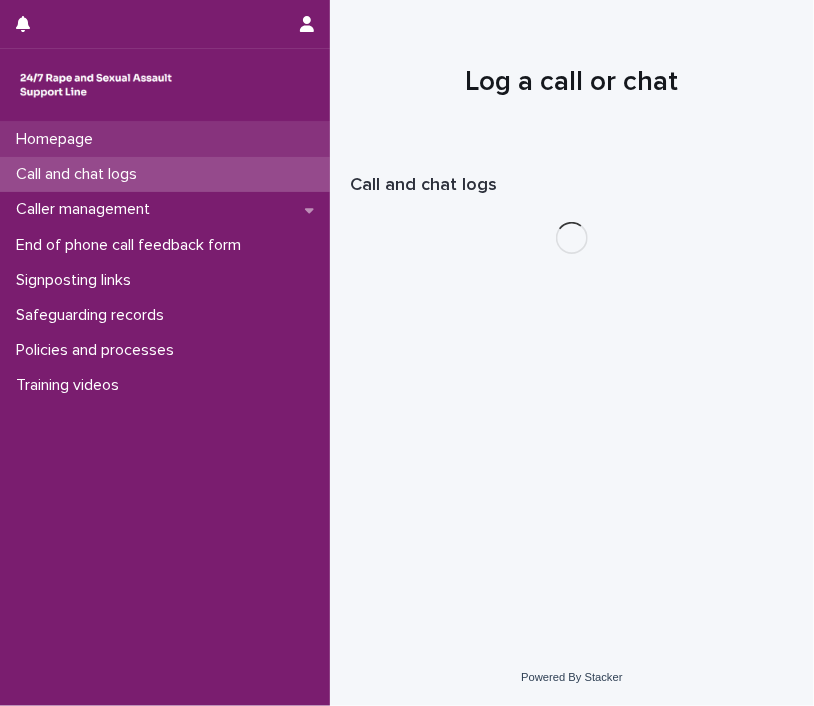 click on "Homepage" at bounding box center [58, 139] 